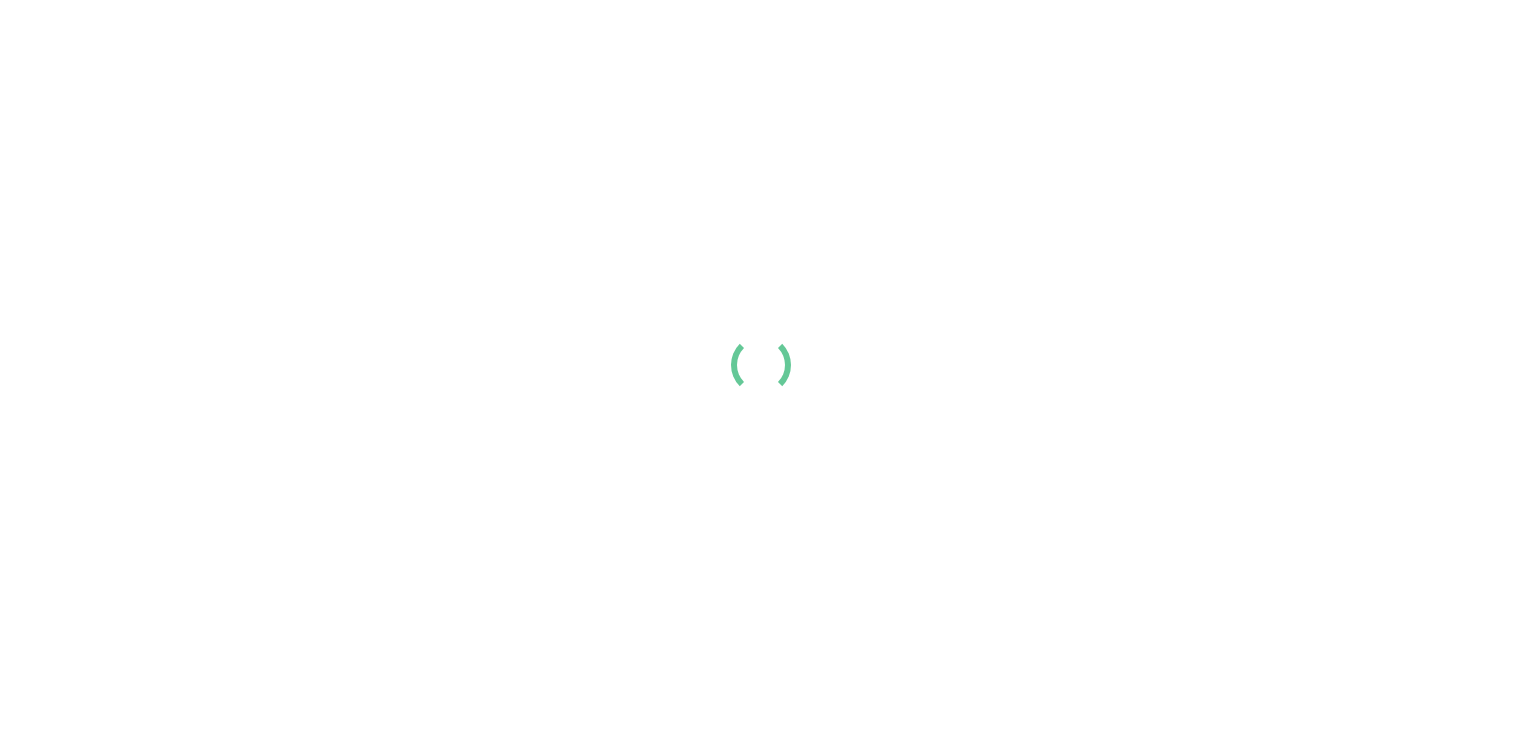 scroll, scrollTop: 0, scrollLeft: 0, axis: both 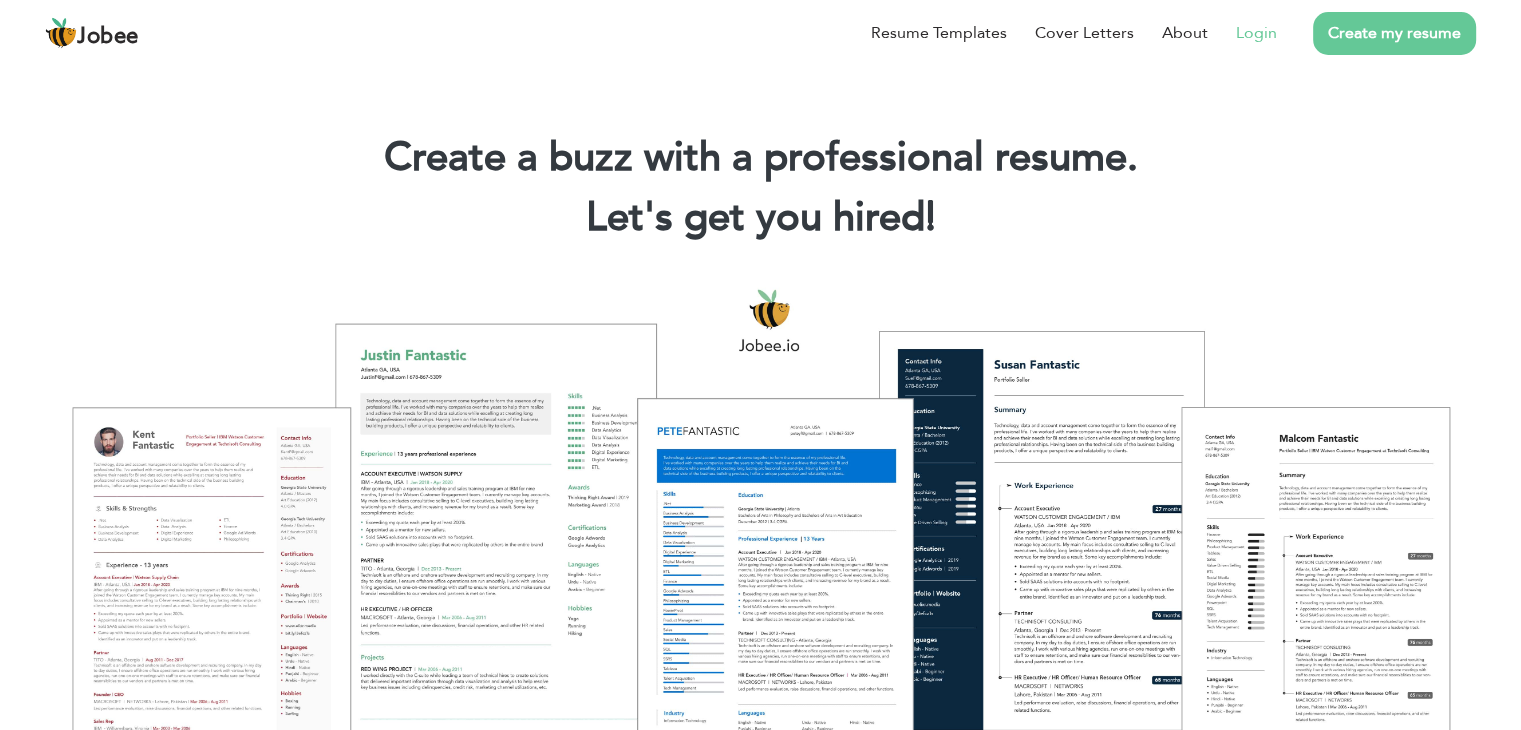 click on "Login" at bounding box center [1256, 33] 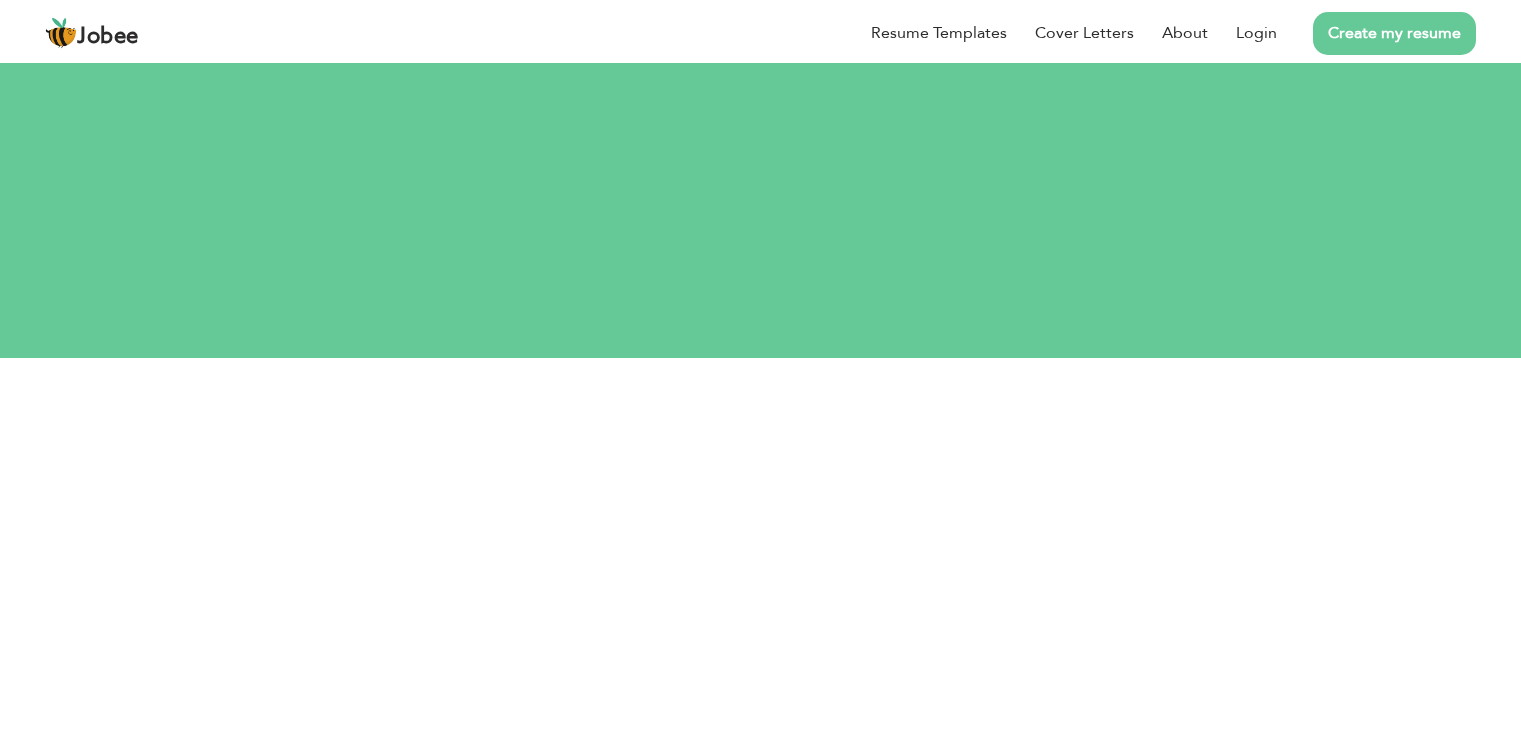 scroll, scrollTop: 0, scrollLeft: 0, axis: both 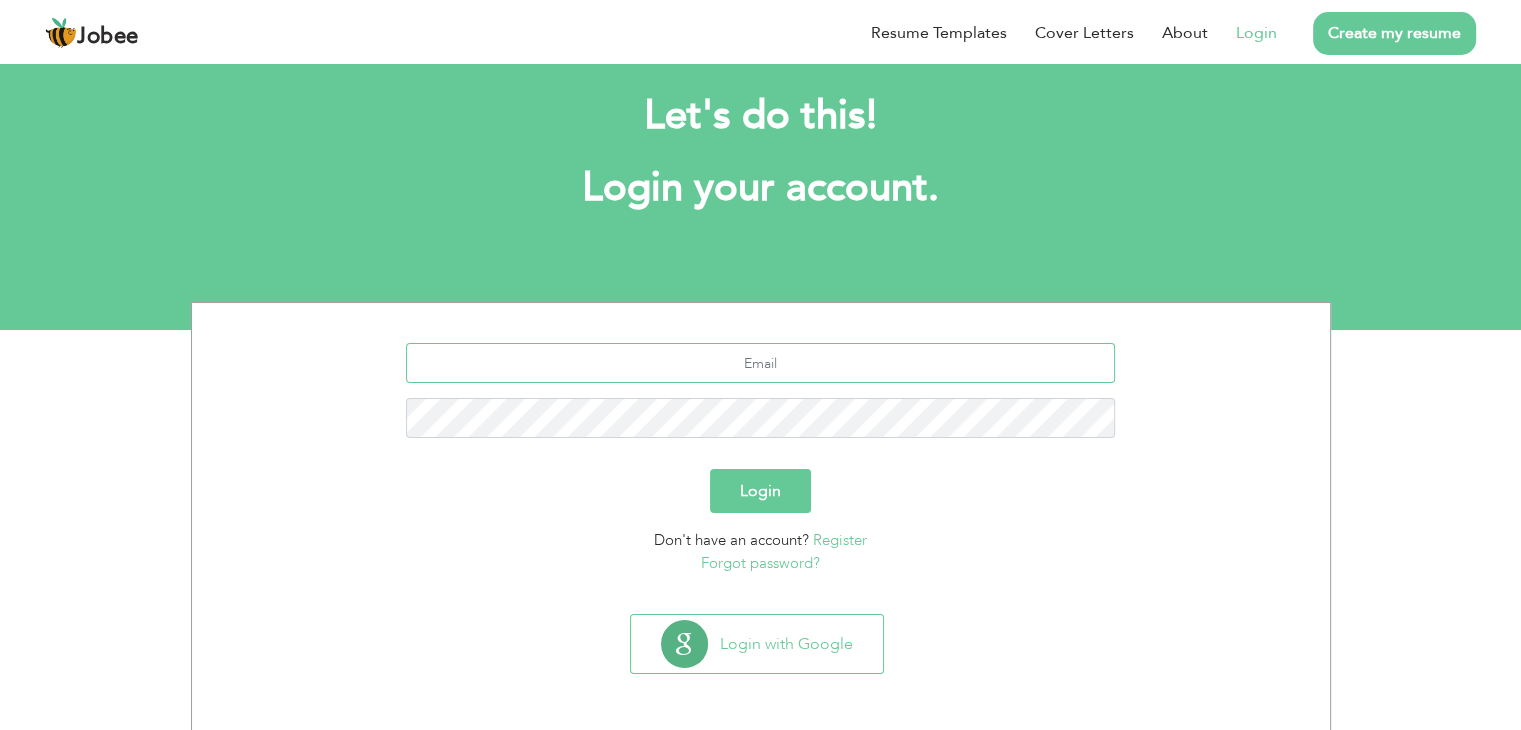 click at bounding box center (760, 363) 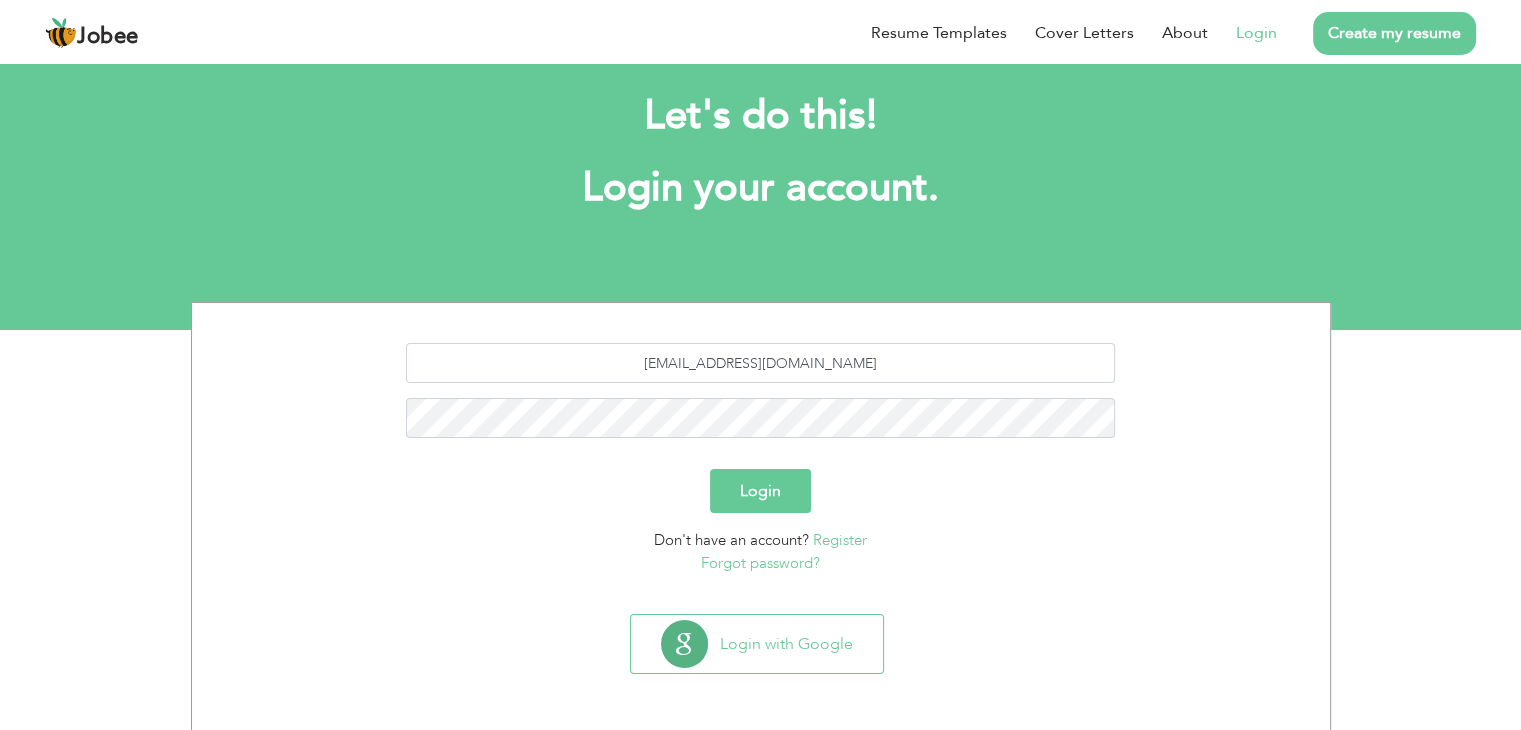 click on "Login" at bounding box center (760, 491) 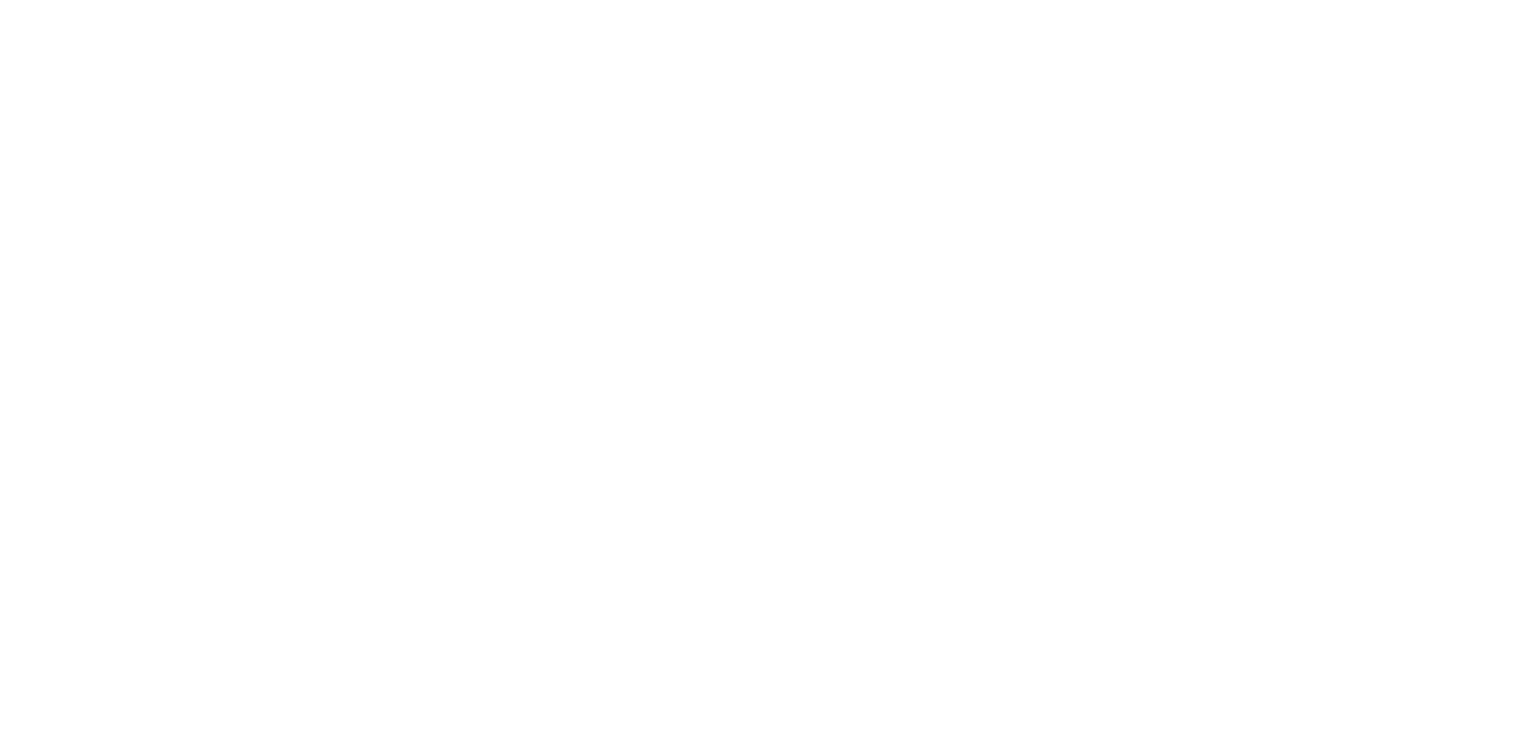 scroll, scrollTop: 0, scrollLeft: 0, axis: both 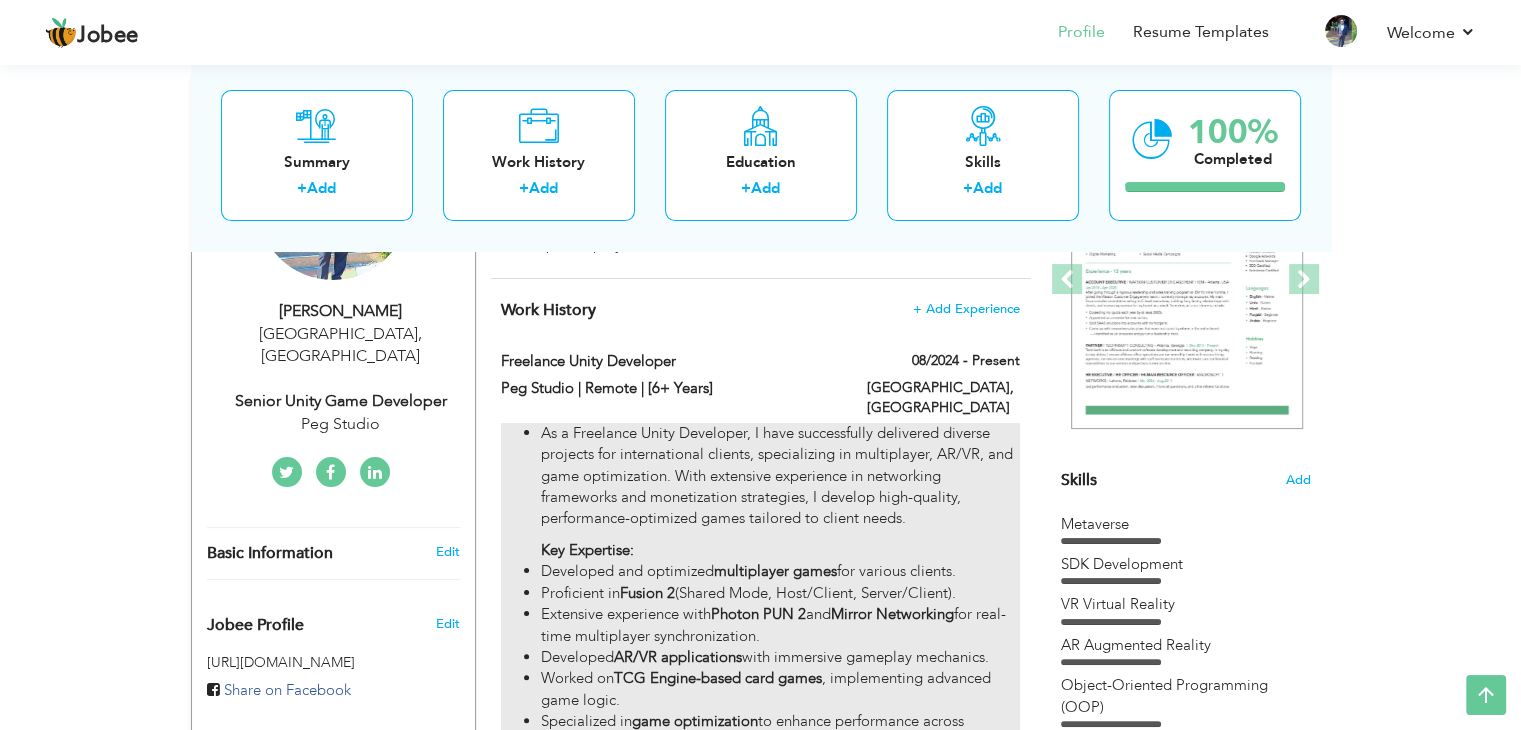 click on "As a Freelance Unity Developer, I have successfully delivered diverse projects for international clients, specializing in multiplayer, AR/VR, and game optimization. With extensive experience in networking frameworks and monetization strategies, I develop high-quality, performance-optimized games tailored to client needs." at bounding box center (780, 476) 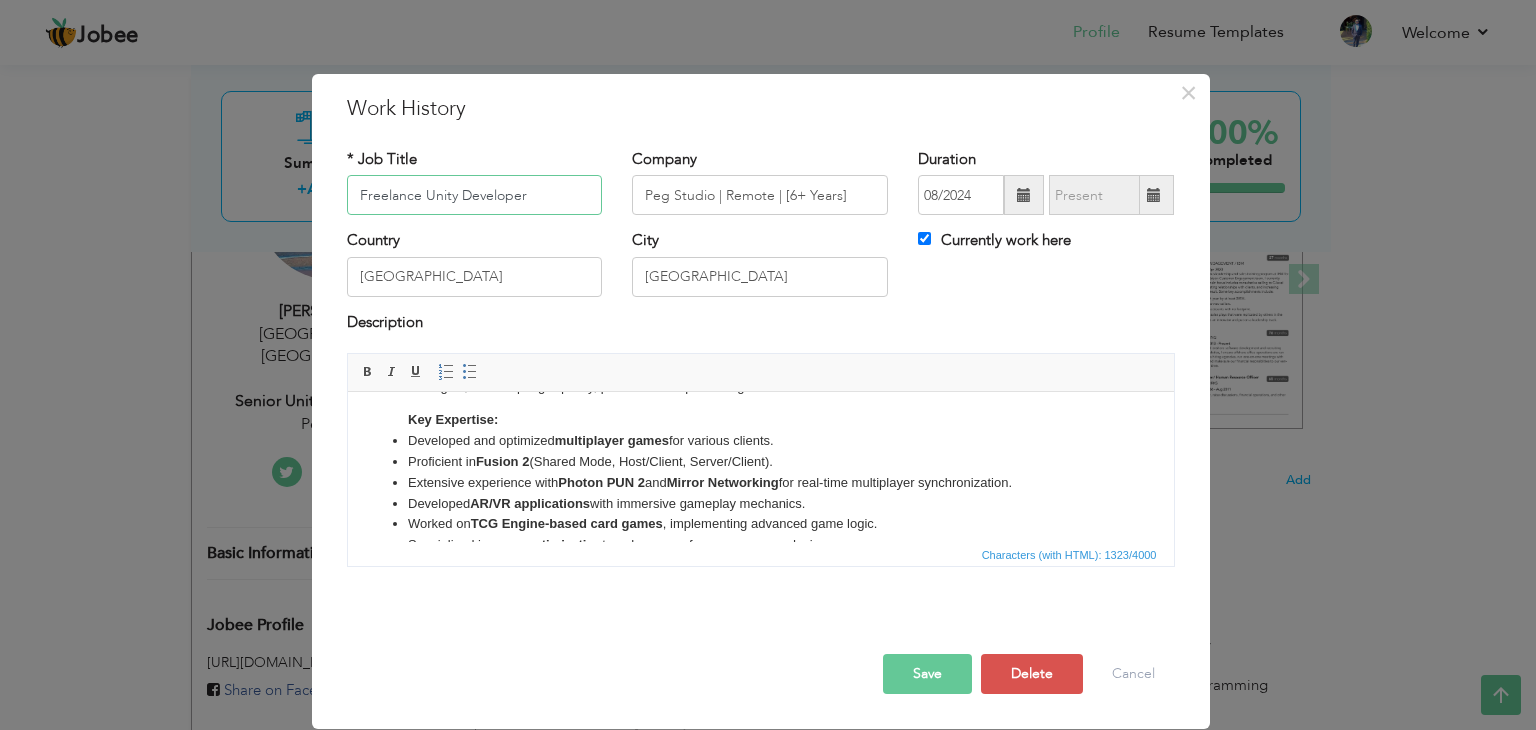 scroll, scrollTop: 72, scrollLeft: 0, axis: vertical 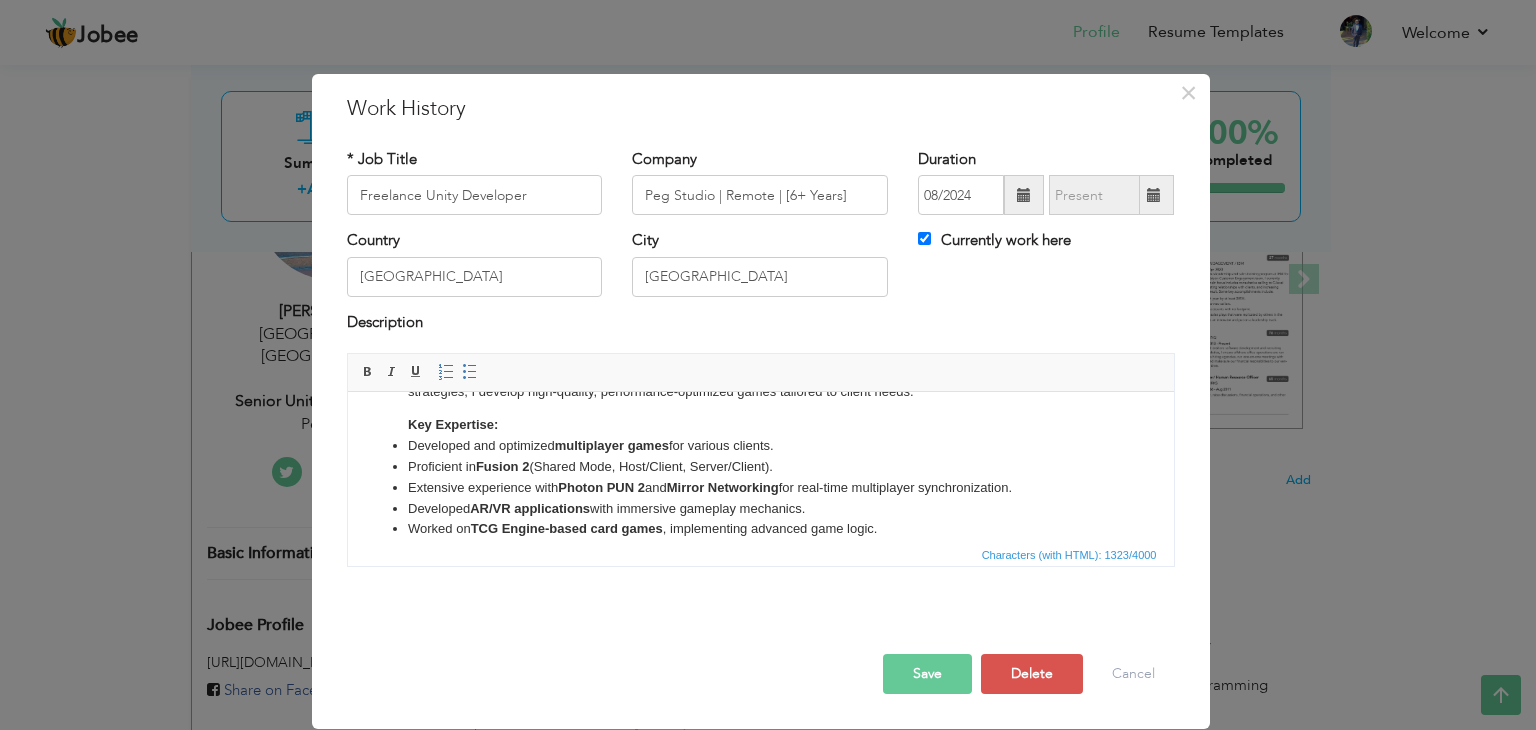 click on "Developed and optimized  multiplayer games  for various clients." at bounding box center (760, 446) 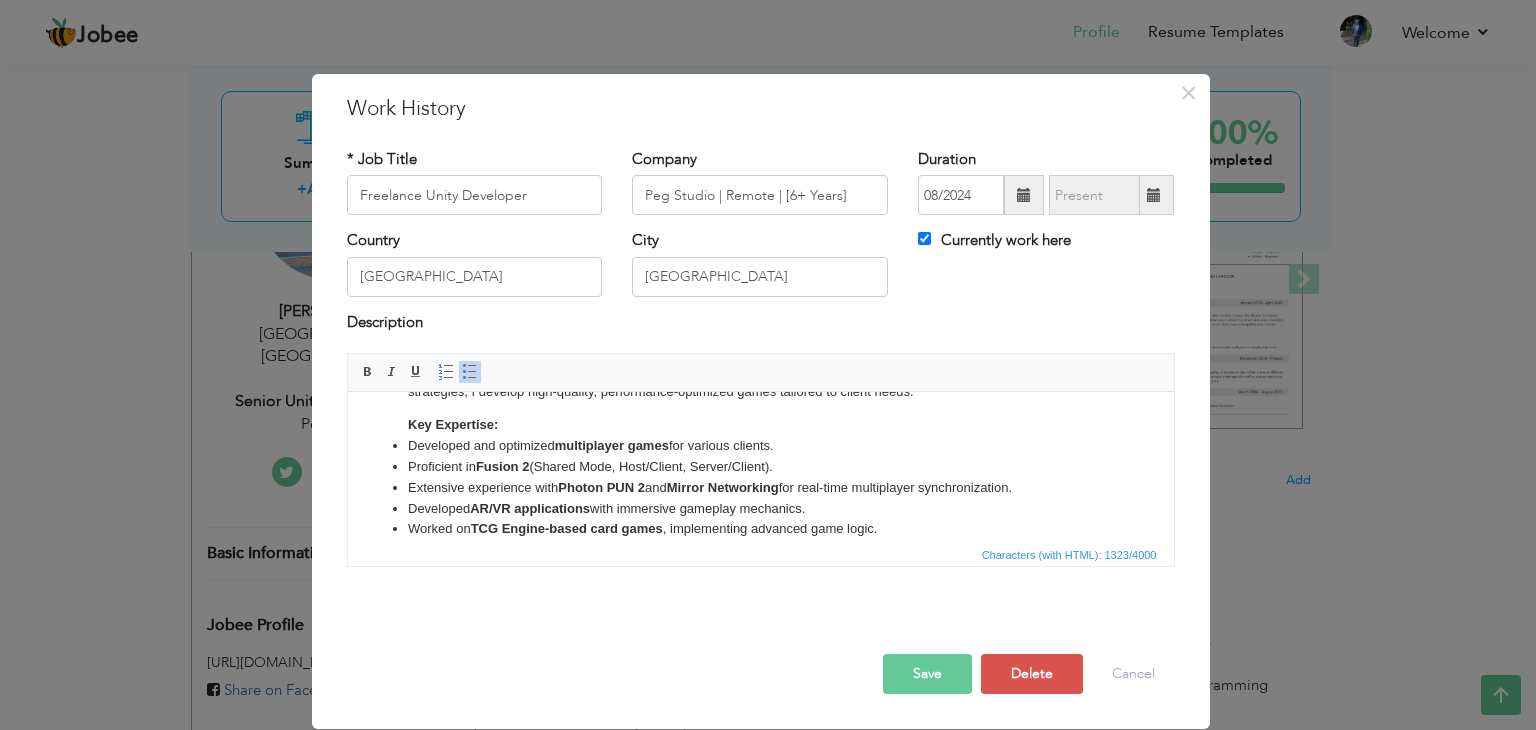 click on "As a Freelance Unity Developer, I have successfully delivered diverse projects for international clients, specializing in multiplayer, AR/VR, and game optimization. With extensive experience in networking frameworks and monetization strategies, I develop high-quality, performance-optimized games tailored to client needs. Key Expertise:" at bounding box center [760, 388] 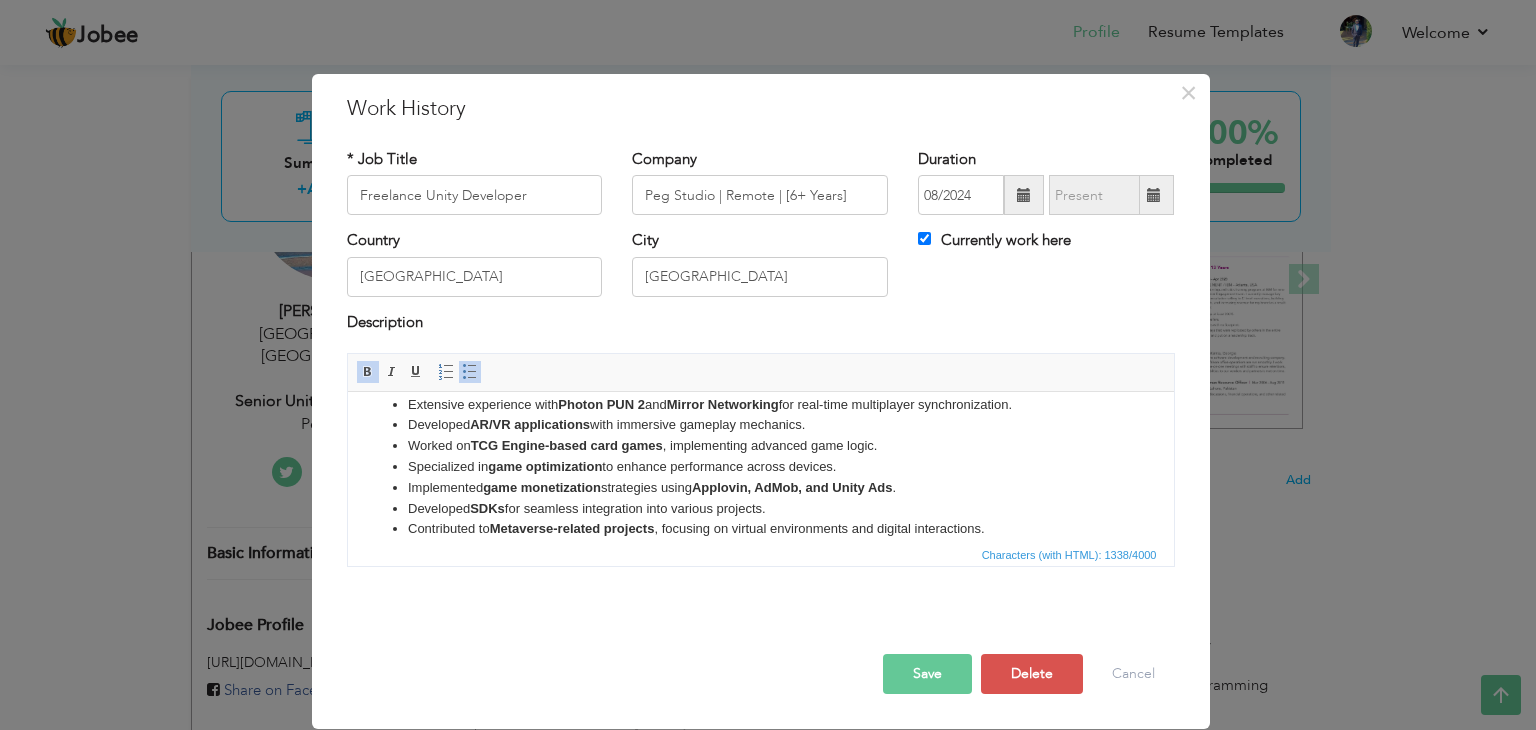 scroll, scrollTop: 193, scrollLeft: 0, axis: vertical 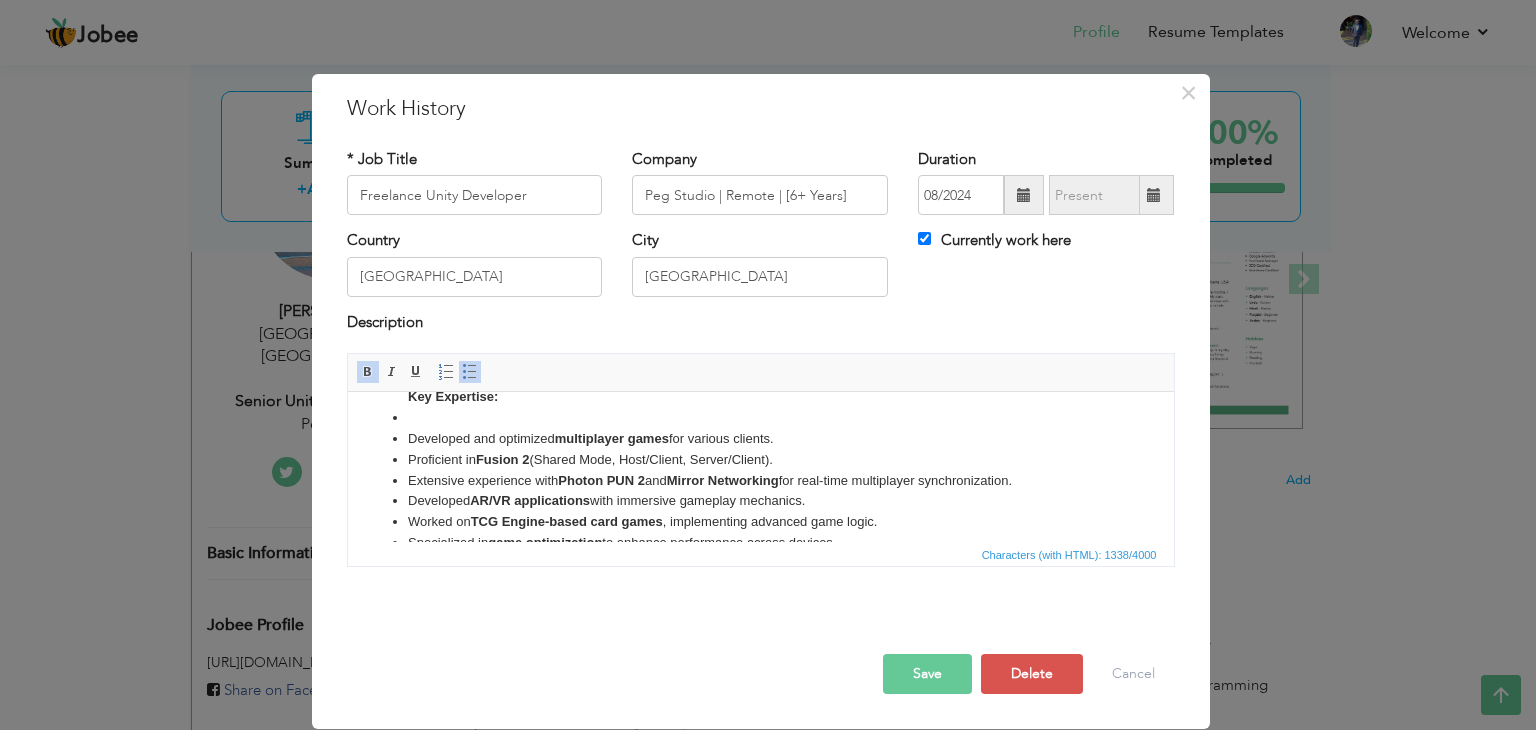click at bounding box center (760, 418) 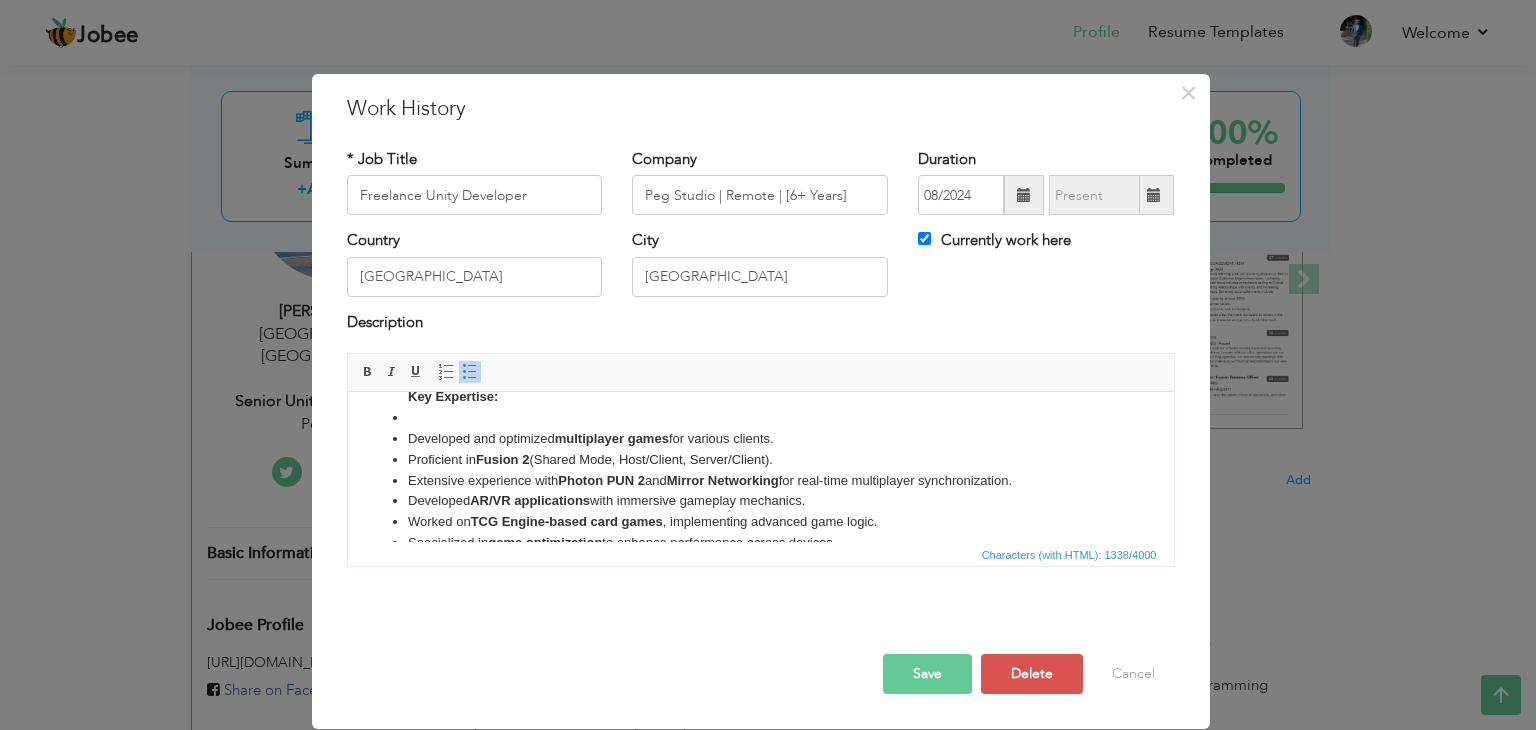 scroll, scrollTop: 93, scrollLeft: 0, axis: vertical 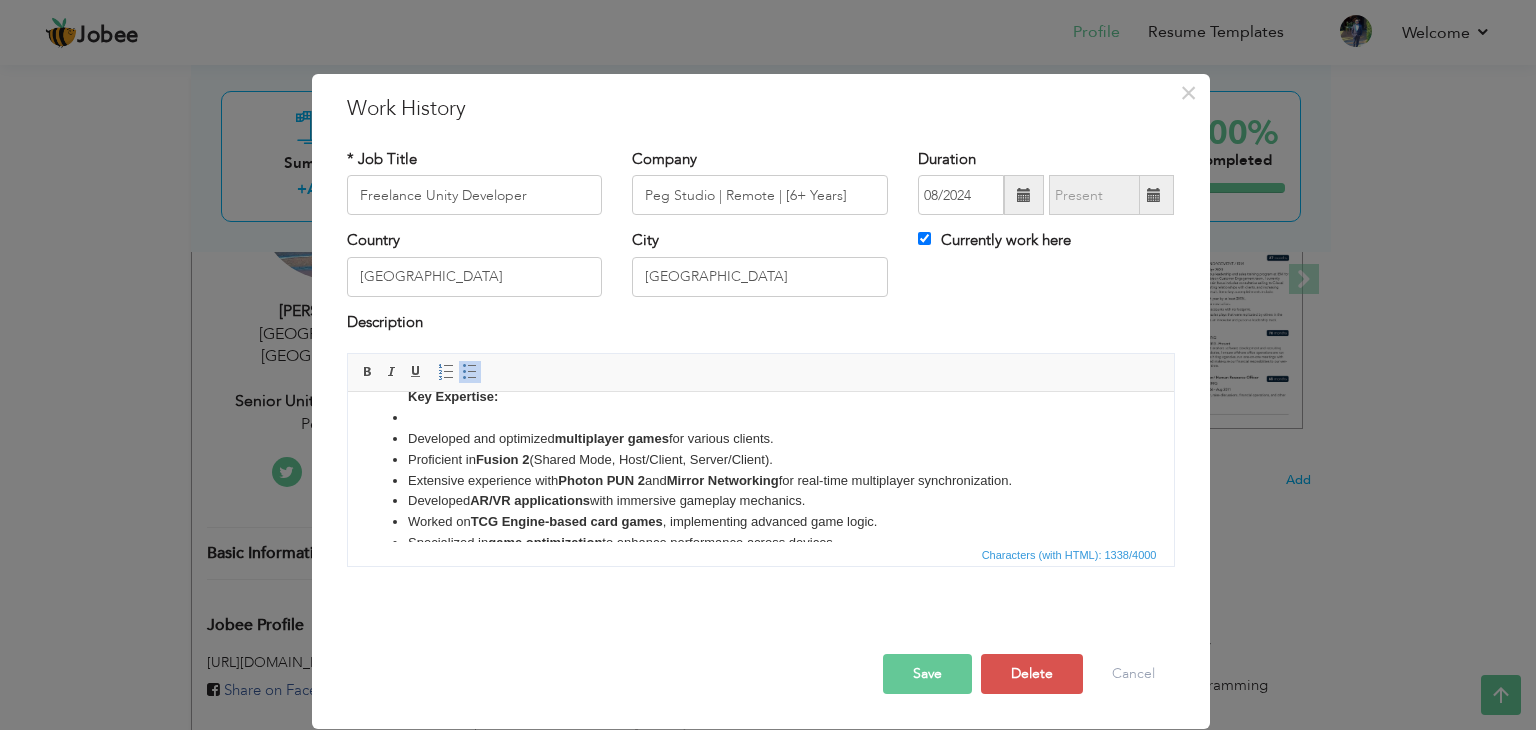 click at bounding box center (760, 418) 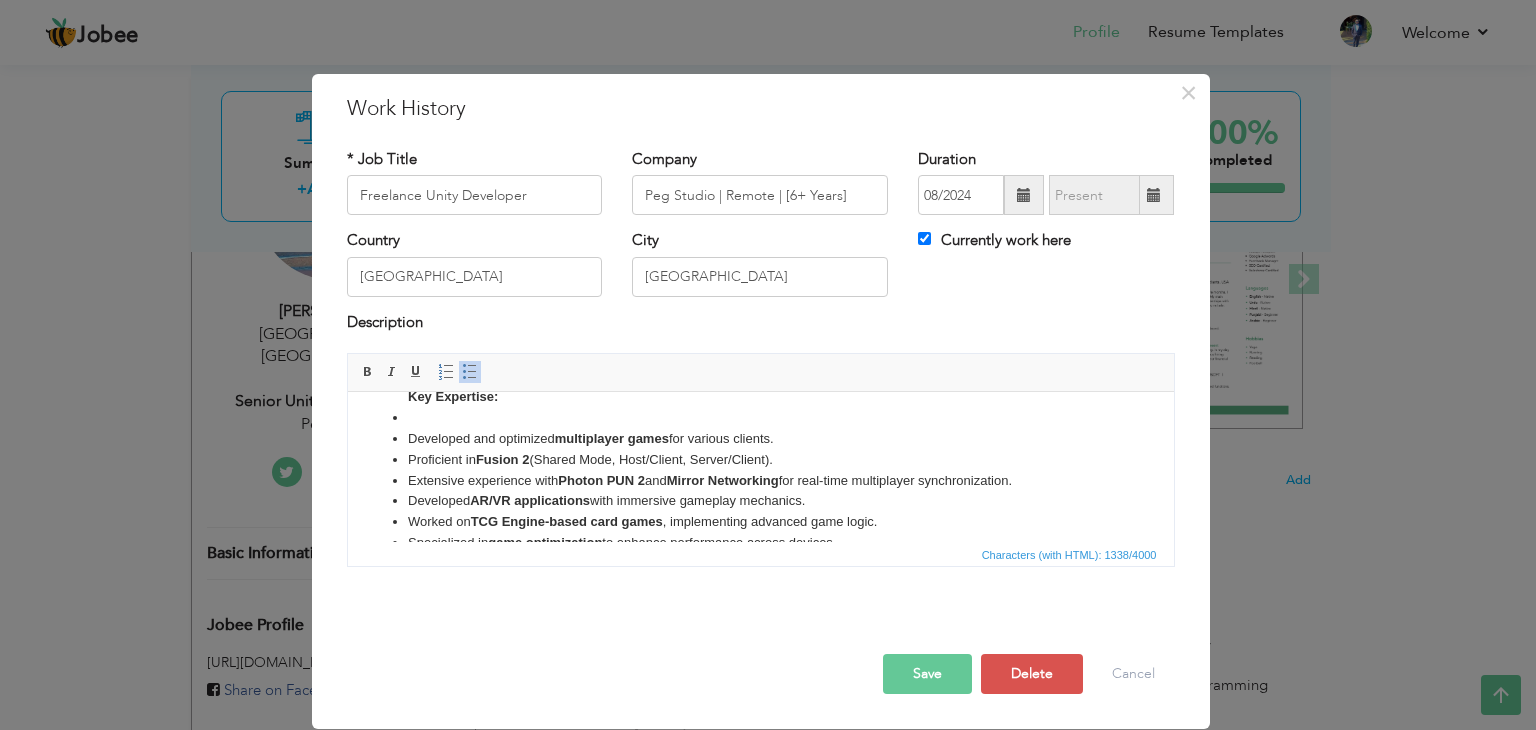 click at bounding box center (760, 418) 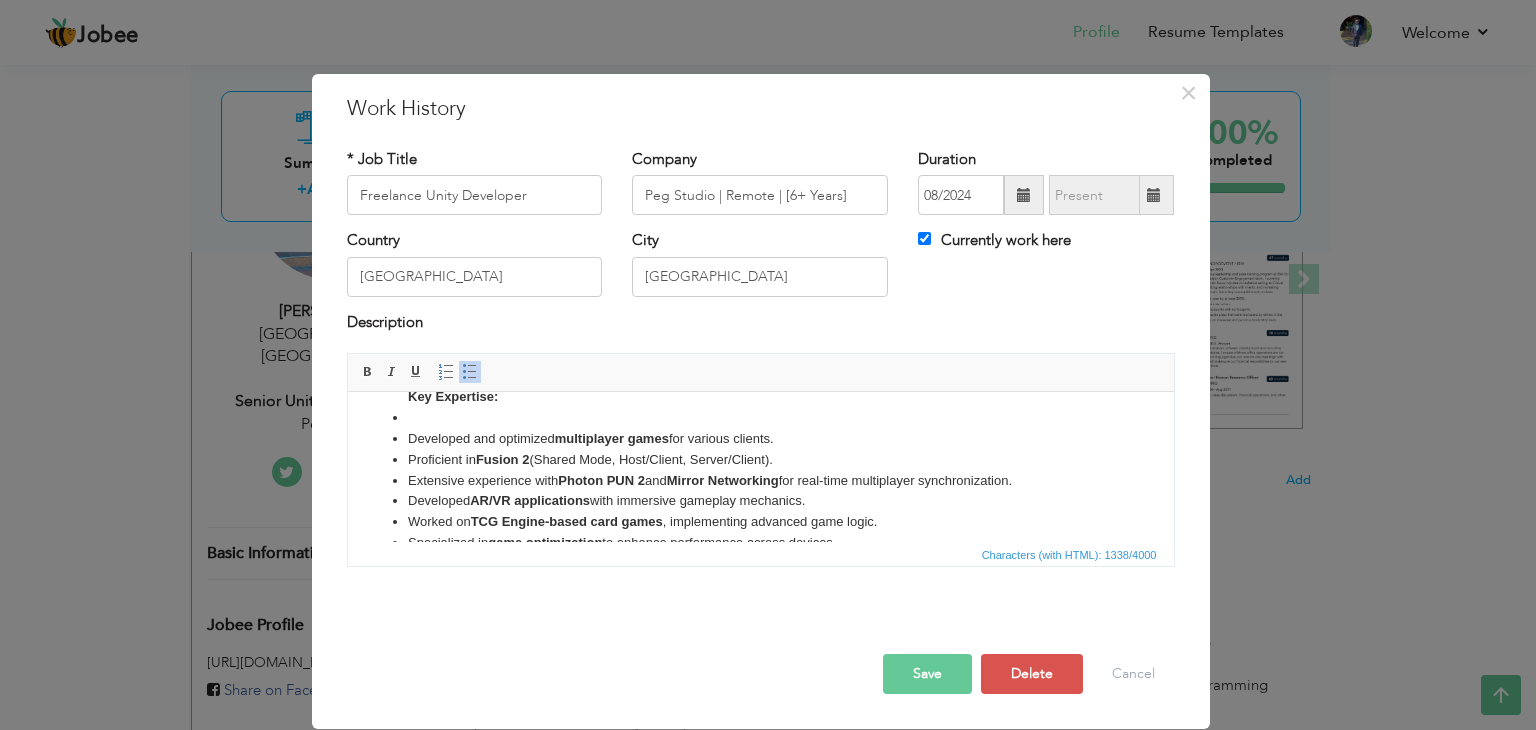 click at bounding box center (760, 418) 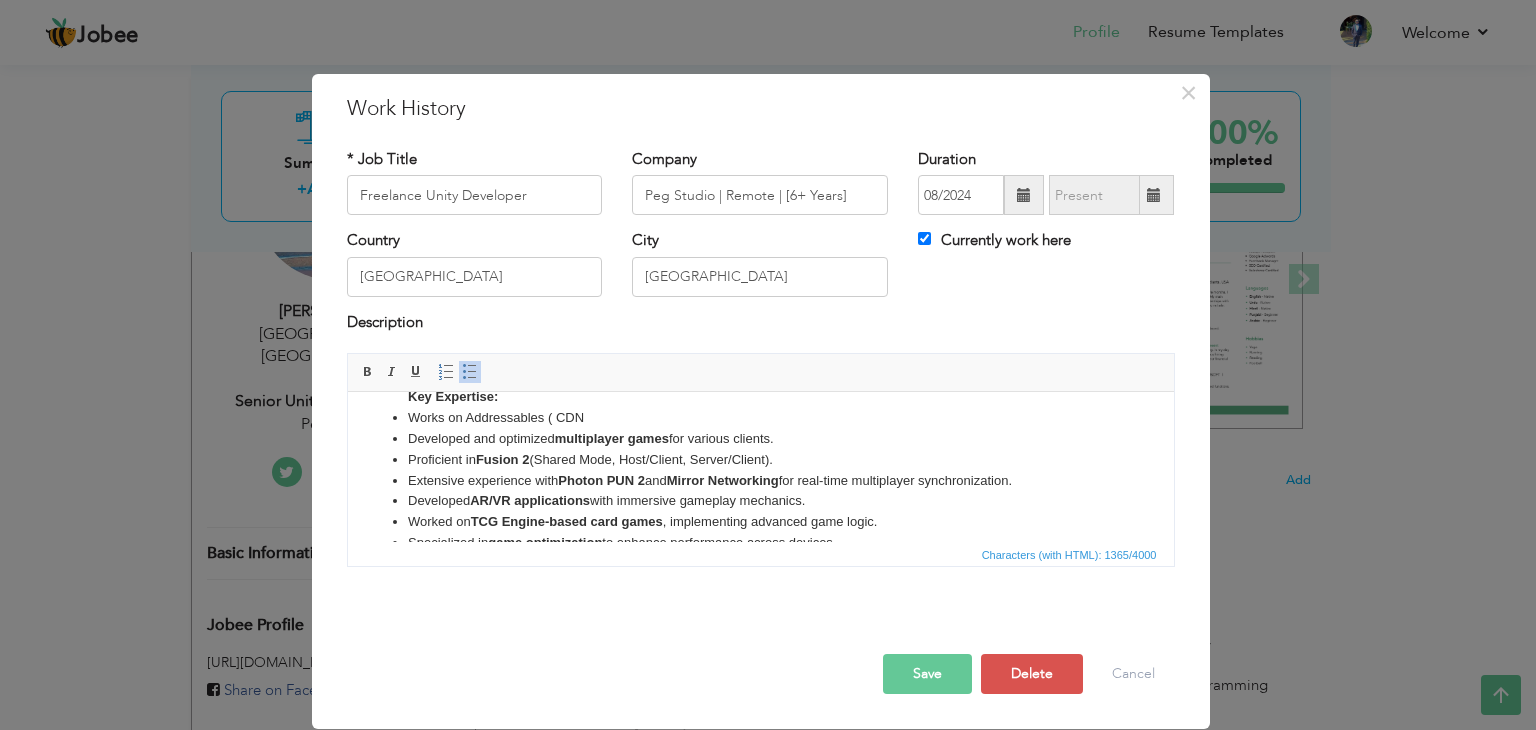 drag, startPoint x: 547, startPoint y: 420, endPoint x: 590, endPoint y: 416, distance: 43.185646 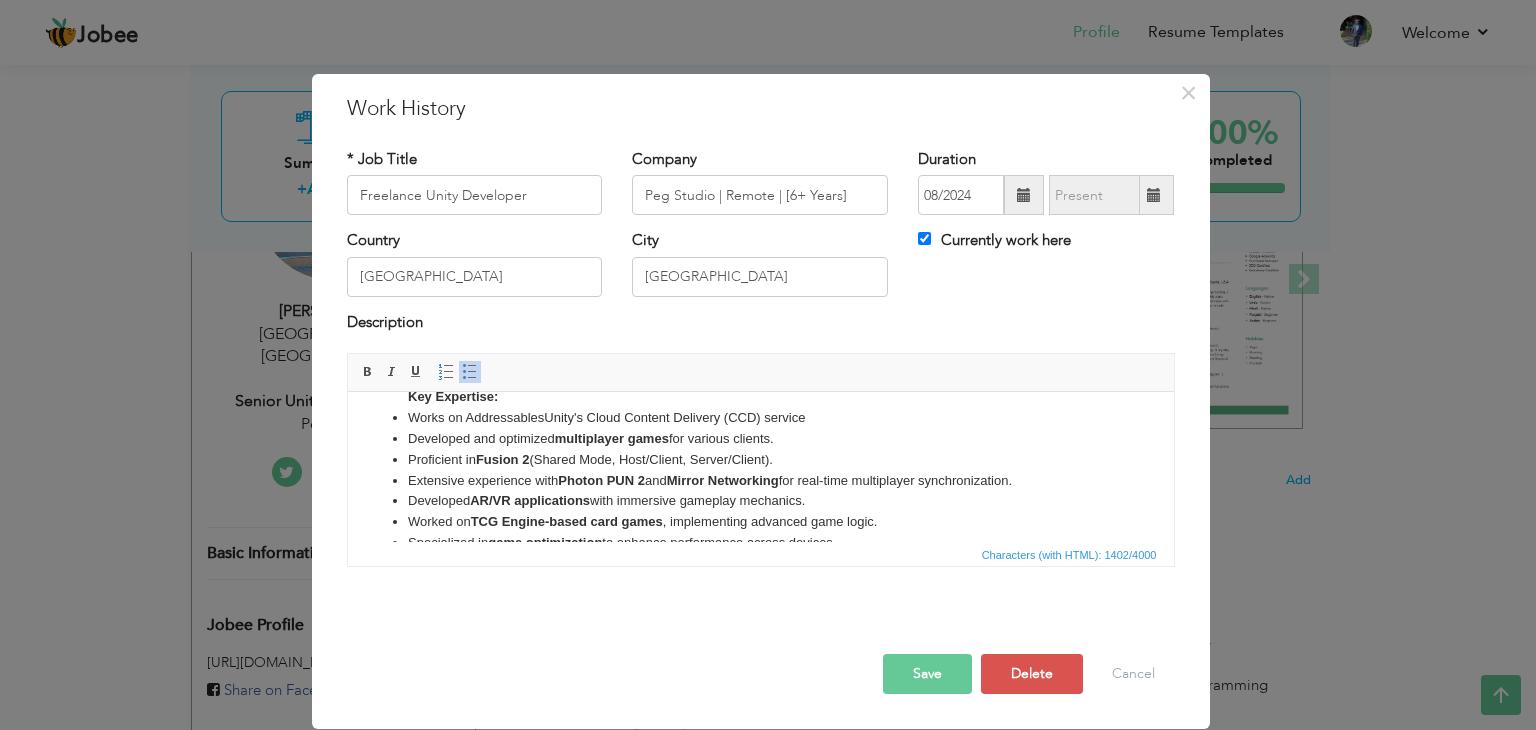 click on "Works on Addressables  Unity's Cloud Content Delivery (CCD) service" at bounding box center [760, 418] 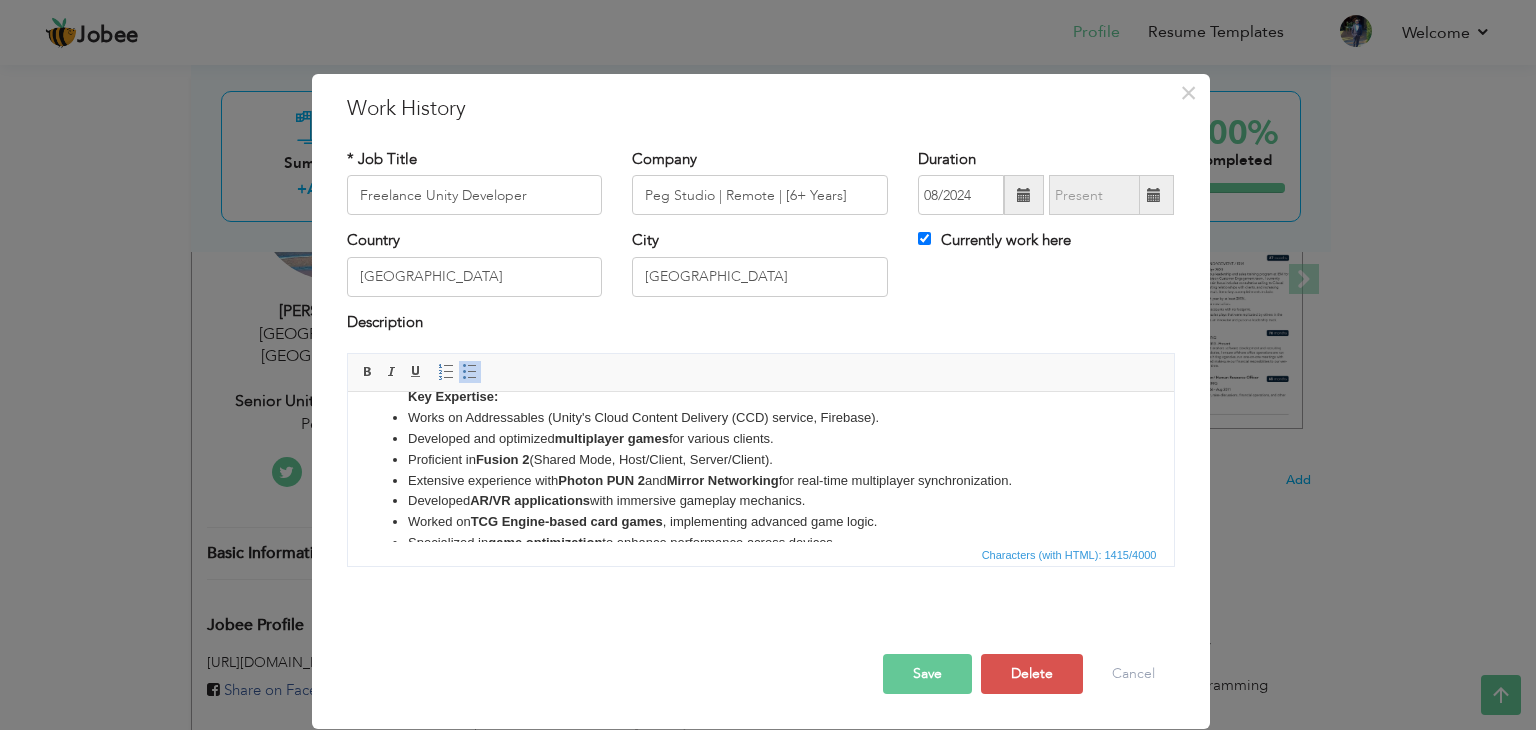 click on "Save" at bounding box center (927, 674) 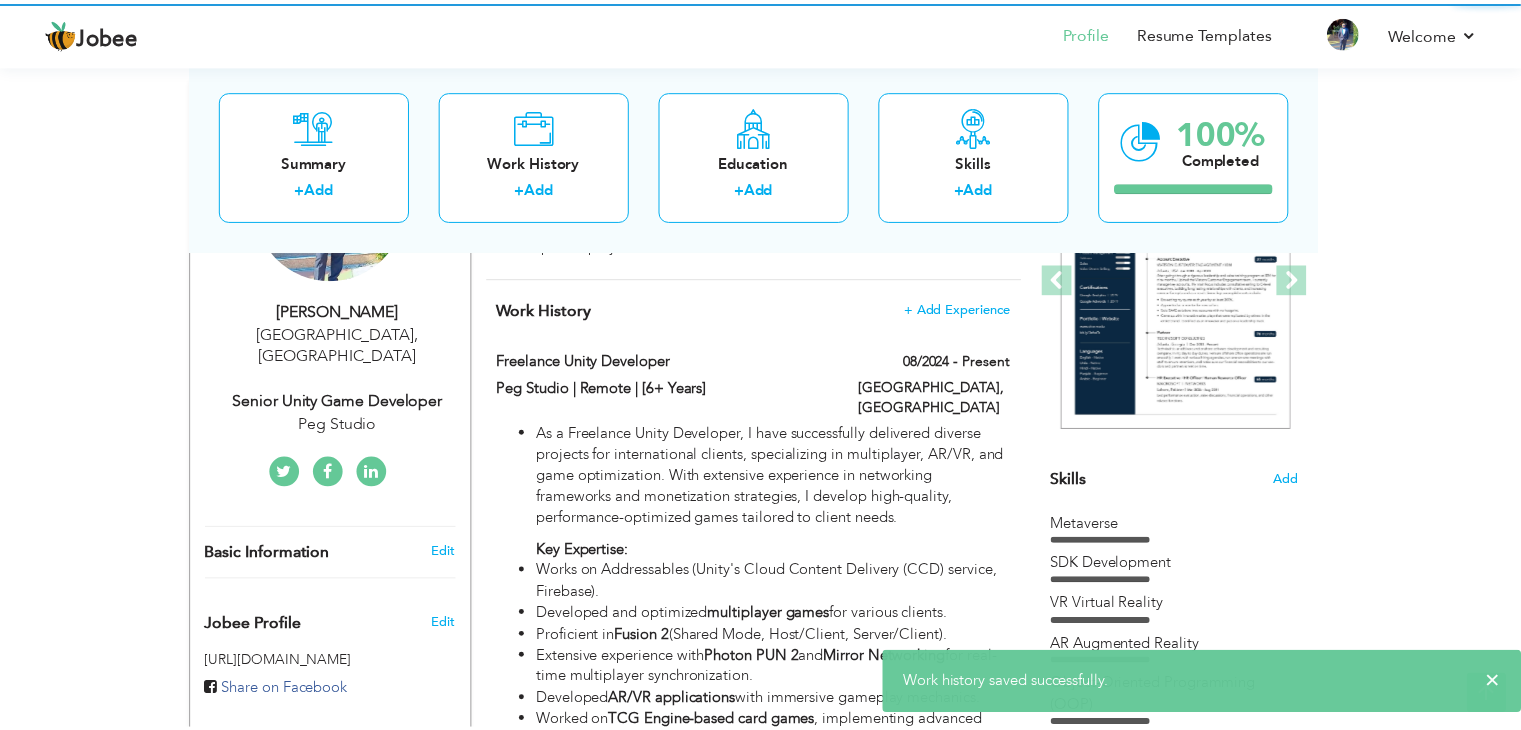 scroll, scrollTop: 0, scrollLeft: 0, axis: both 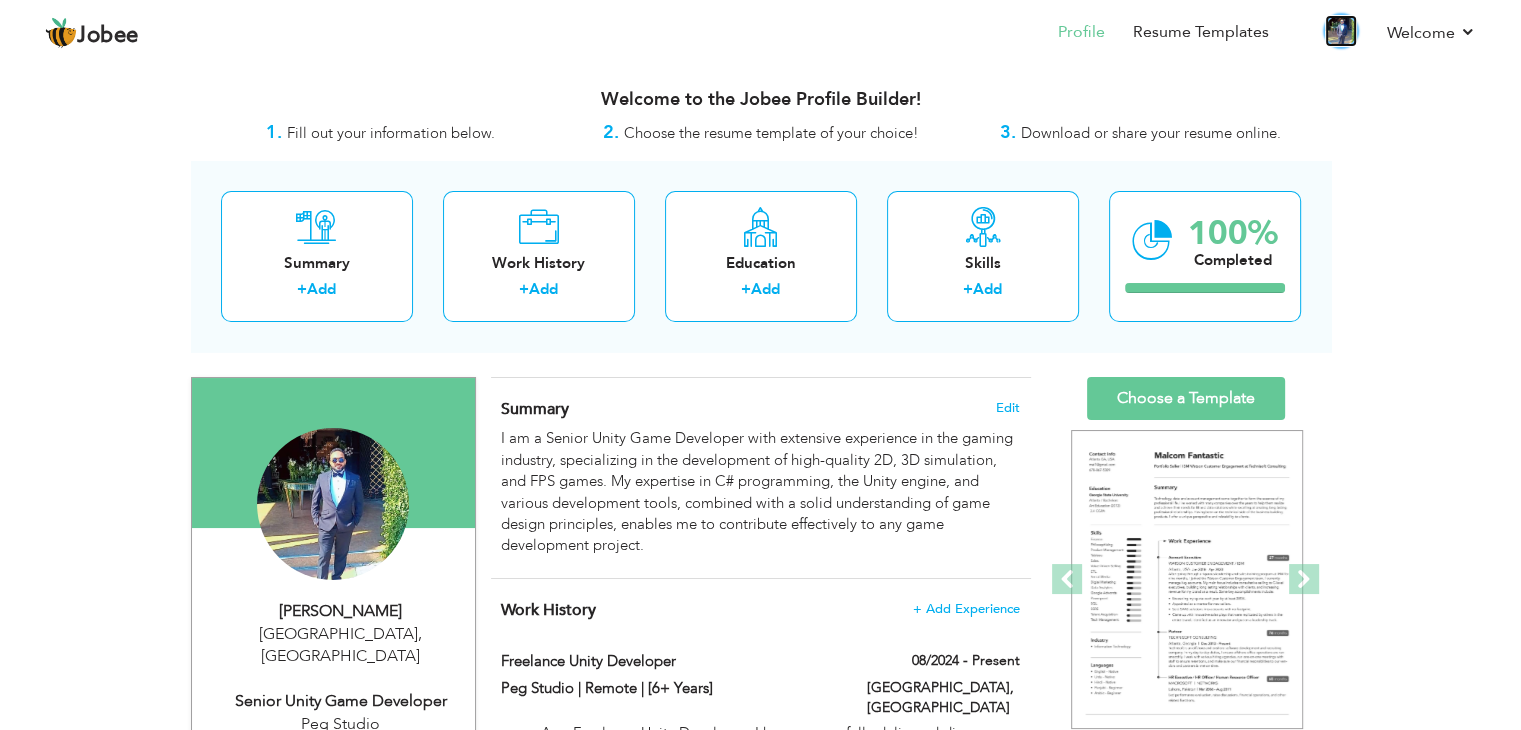 click at bounding box center [1341, 31] 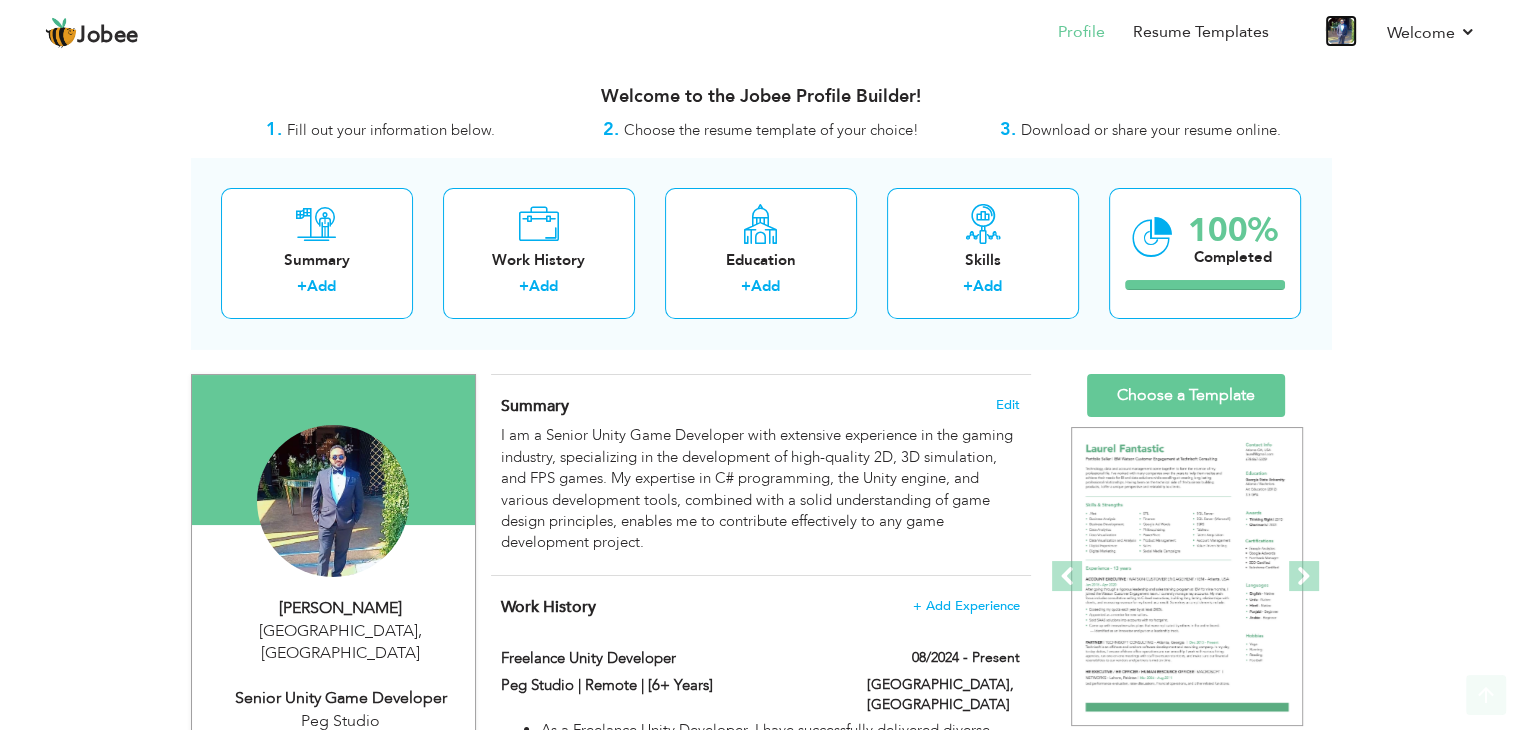 scroll, scrollTop: 0, scrollLeft: 0, axis: both 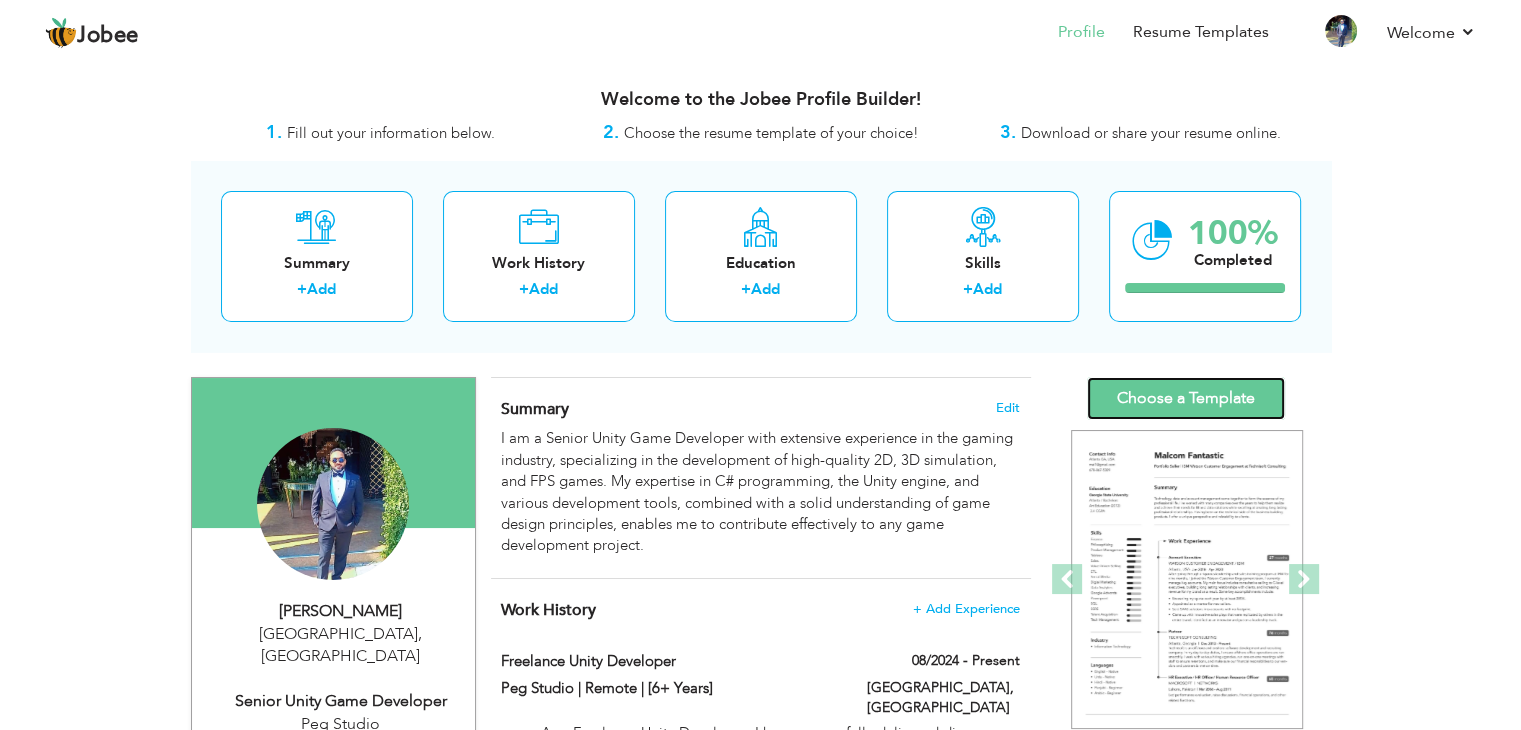 click on "Choose a Template" at bounding box center (1186, 398) 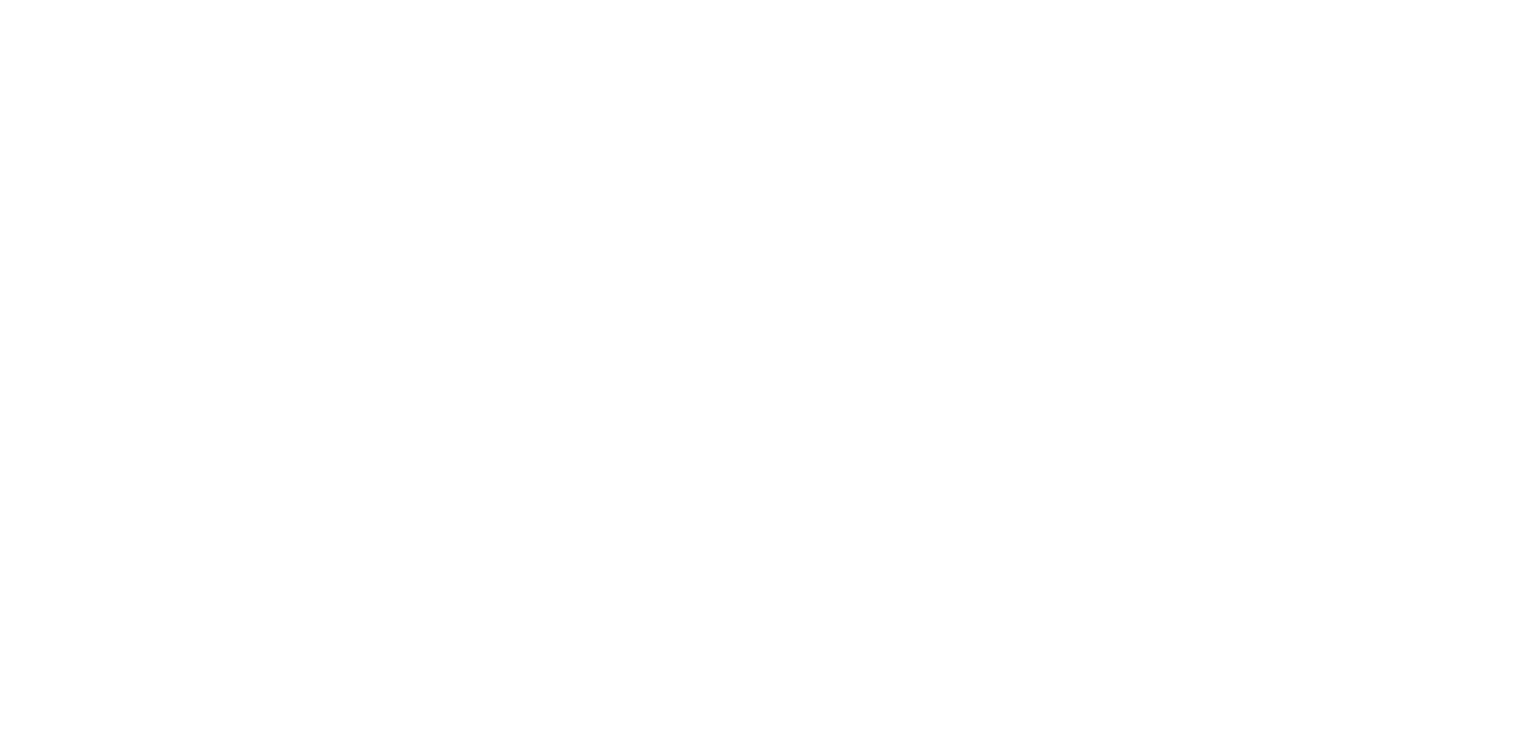 scroll, scrollTop: 0, scrollLeft: 0, axis: both 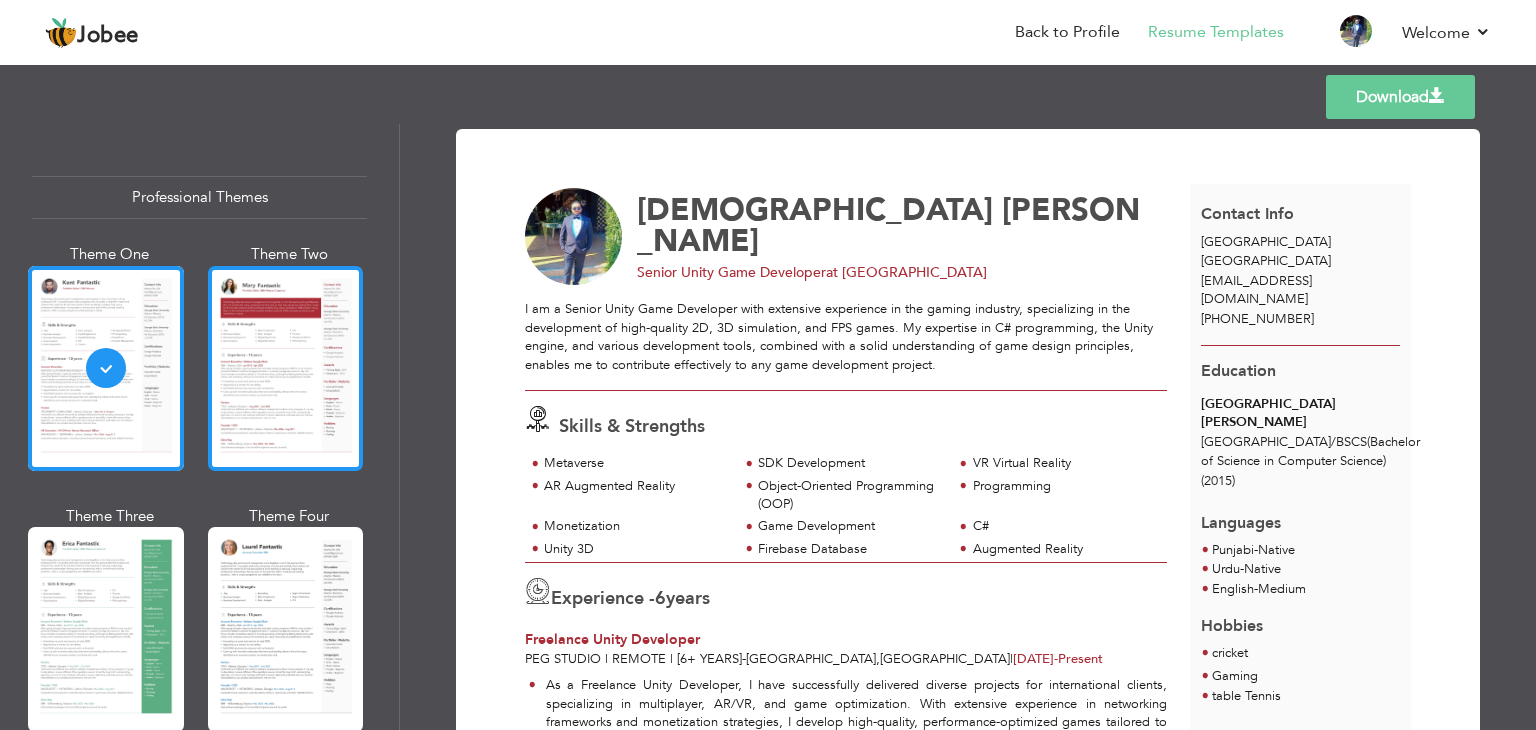 click at bounding box center [286, 368] 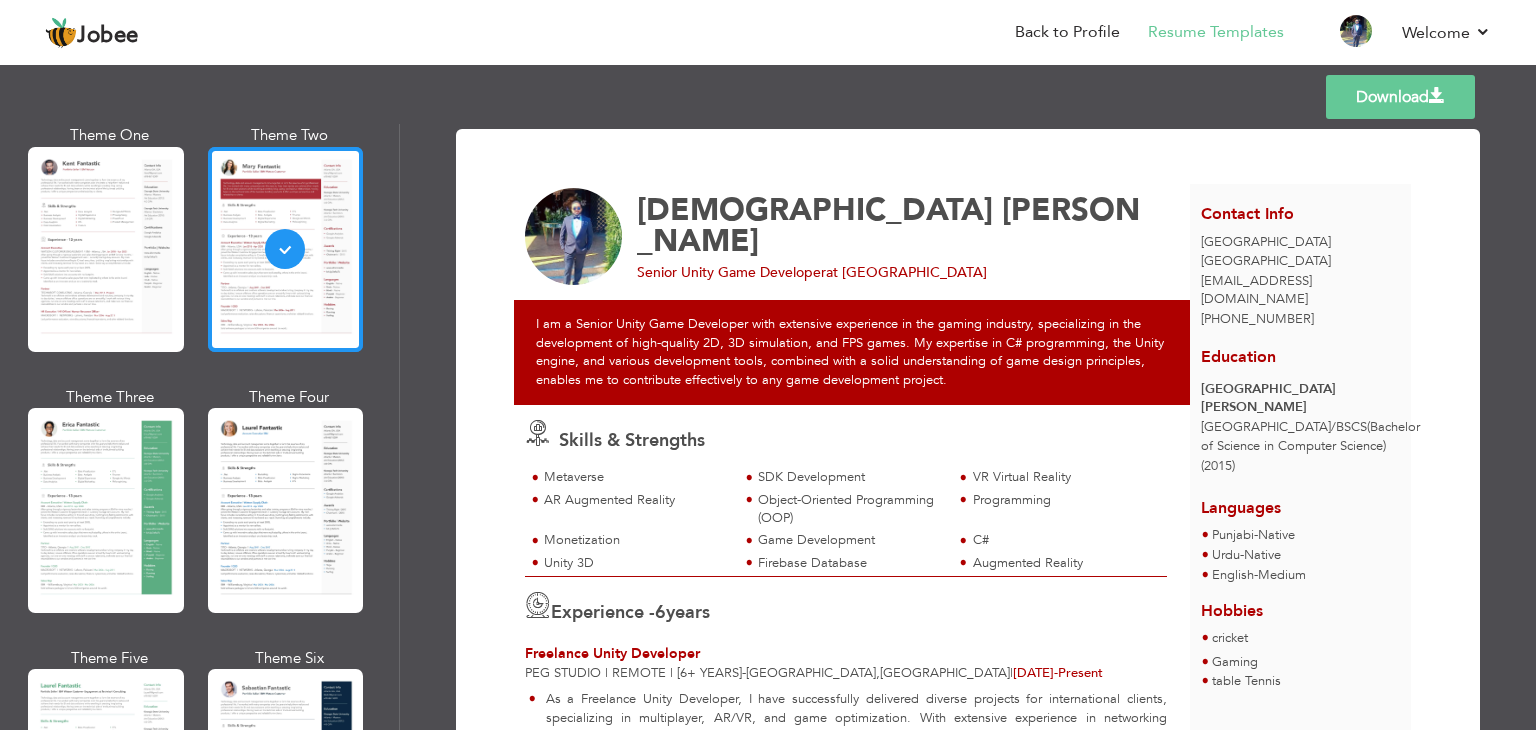 scroll, scrollTop: 200, scrollLeft: 0, axis: vertical 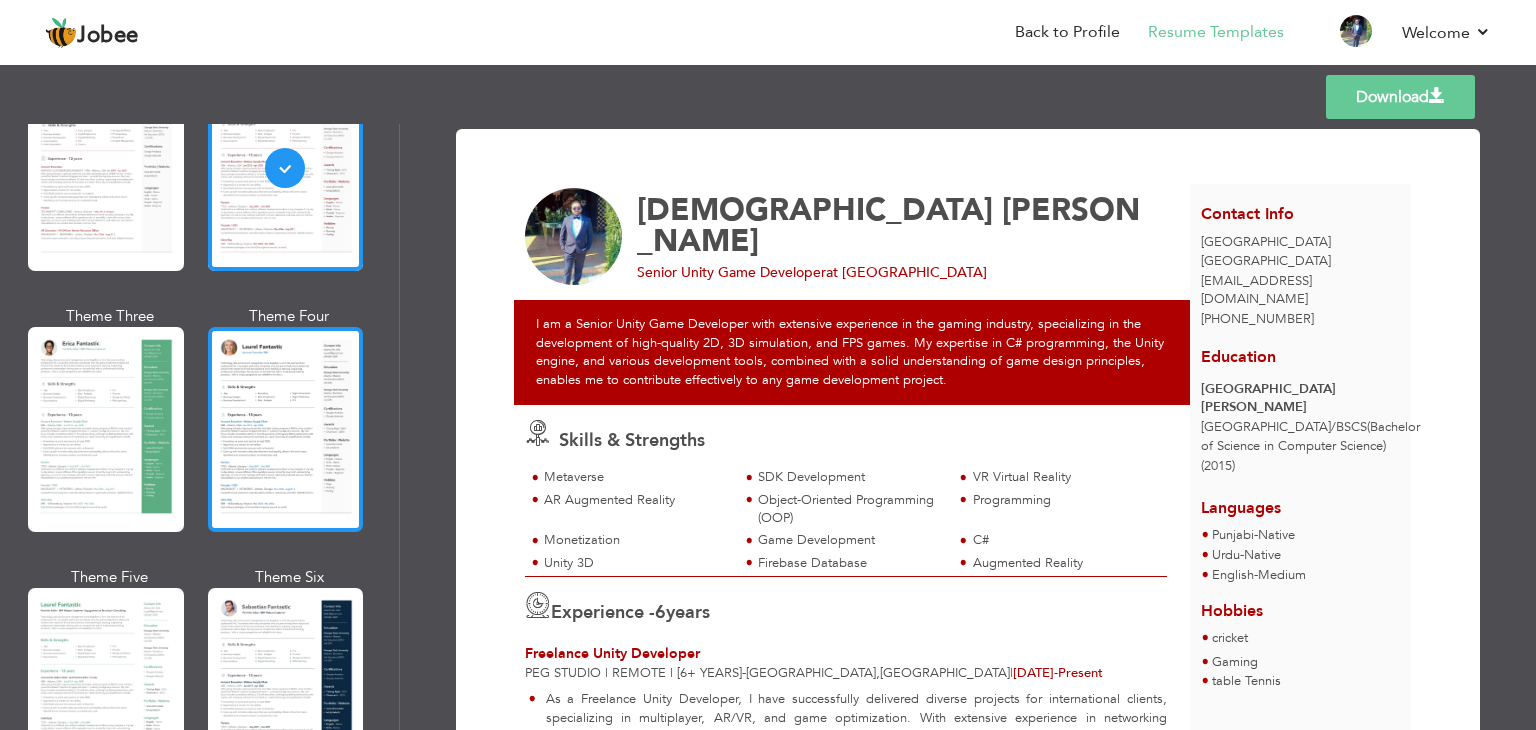 click at bounding box center (286, 429) 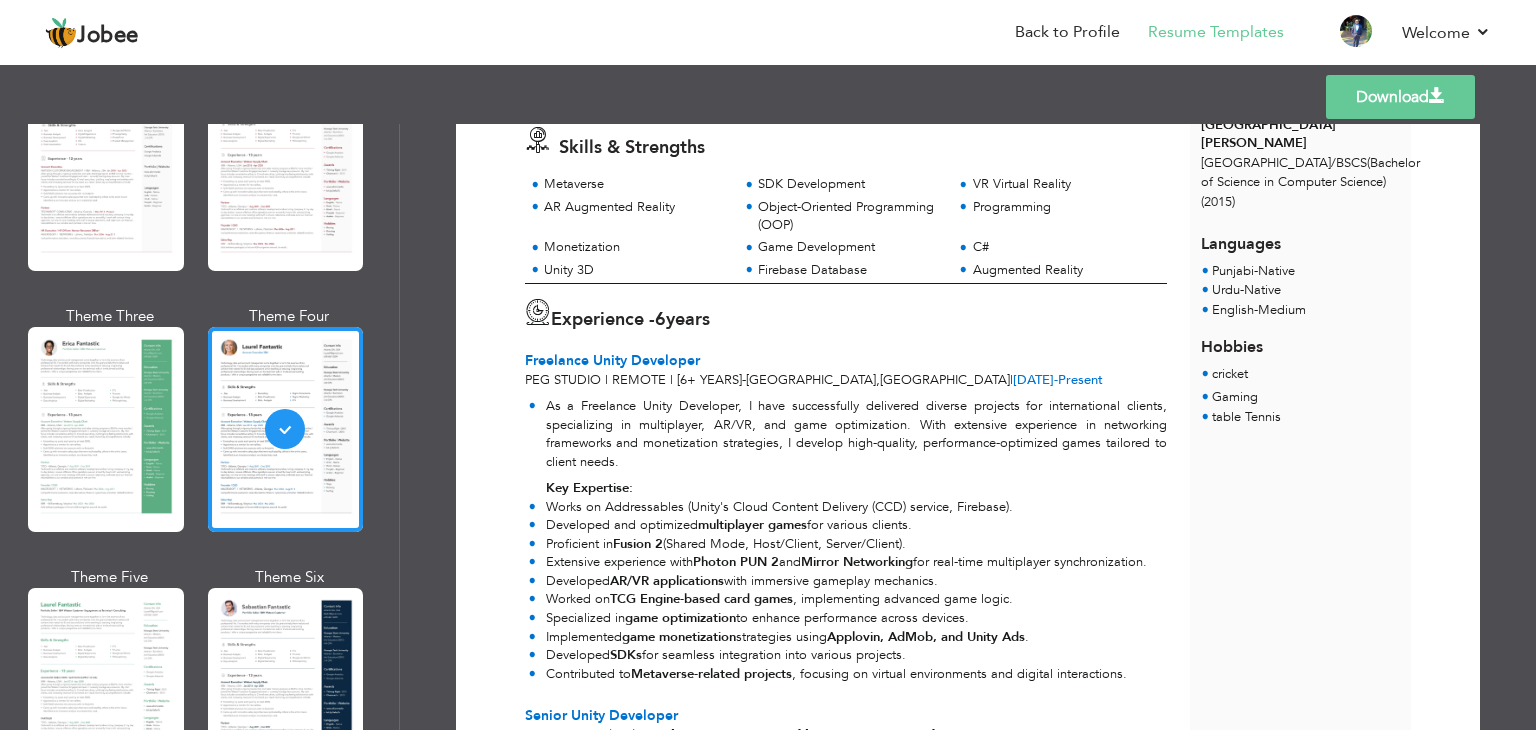 scroll, scrollTop: 300, scrollLeft: 0, axis: vertical 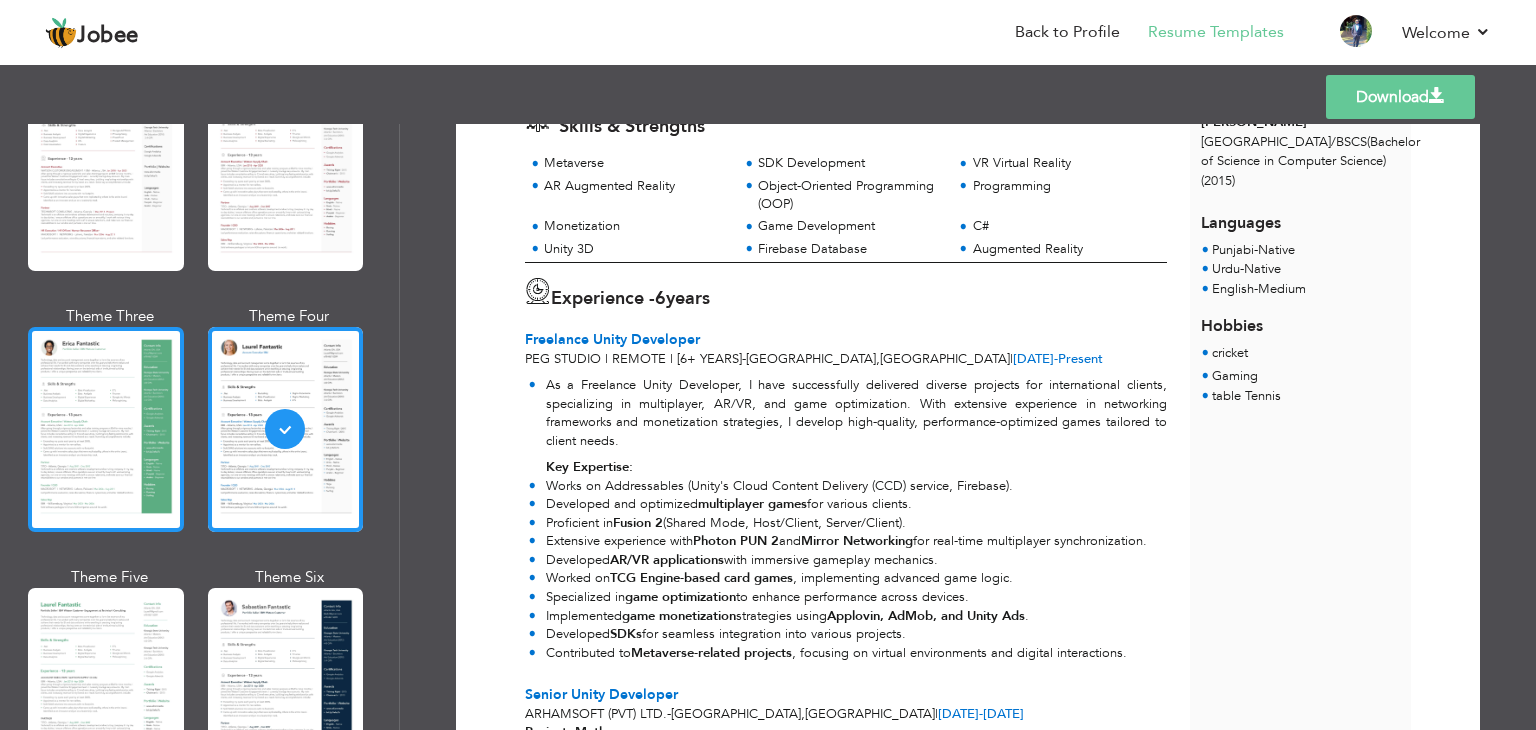 click at bounding box center (106, 429) 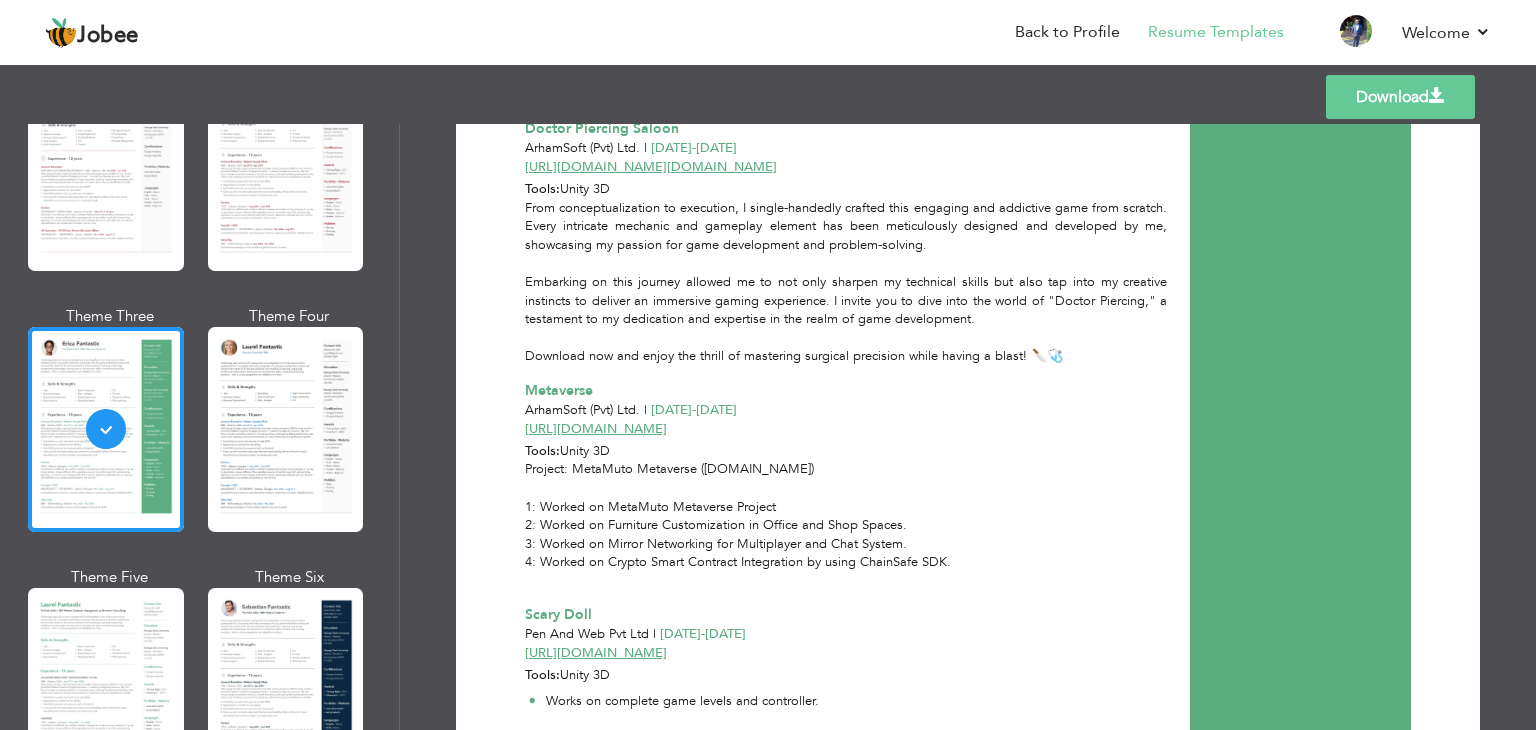scroll, scrollTop: 2836, scrollLeft: 0, axis: vertical 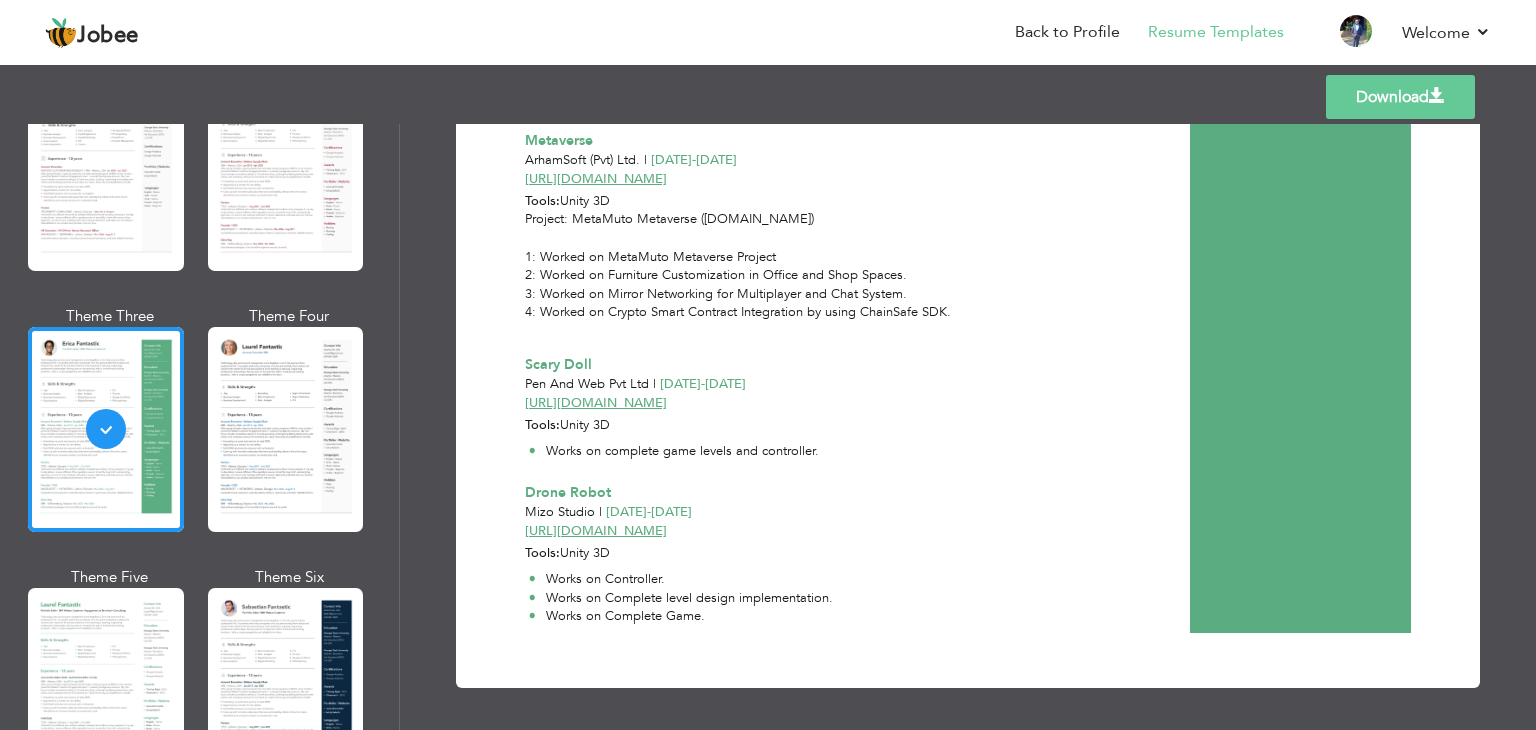 click on "Download" at bounding box center (1400, 97) 